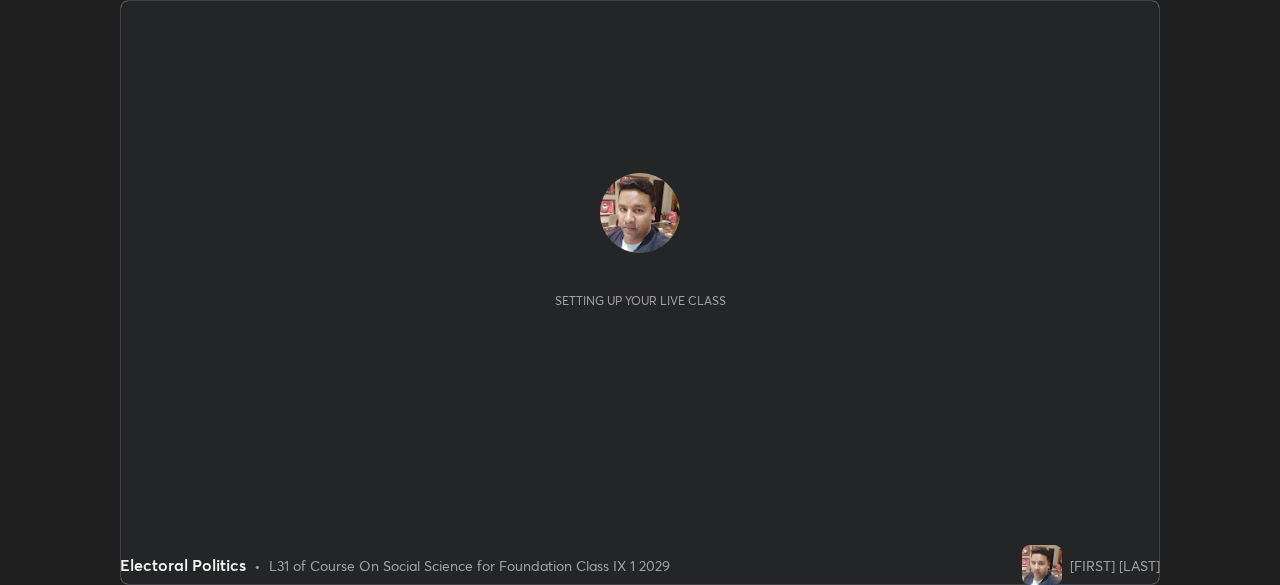 scroll, scrollTop: 0, scrollLeft: 0, axis: both 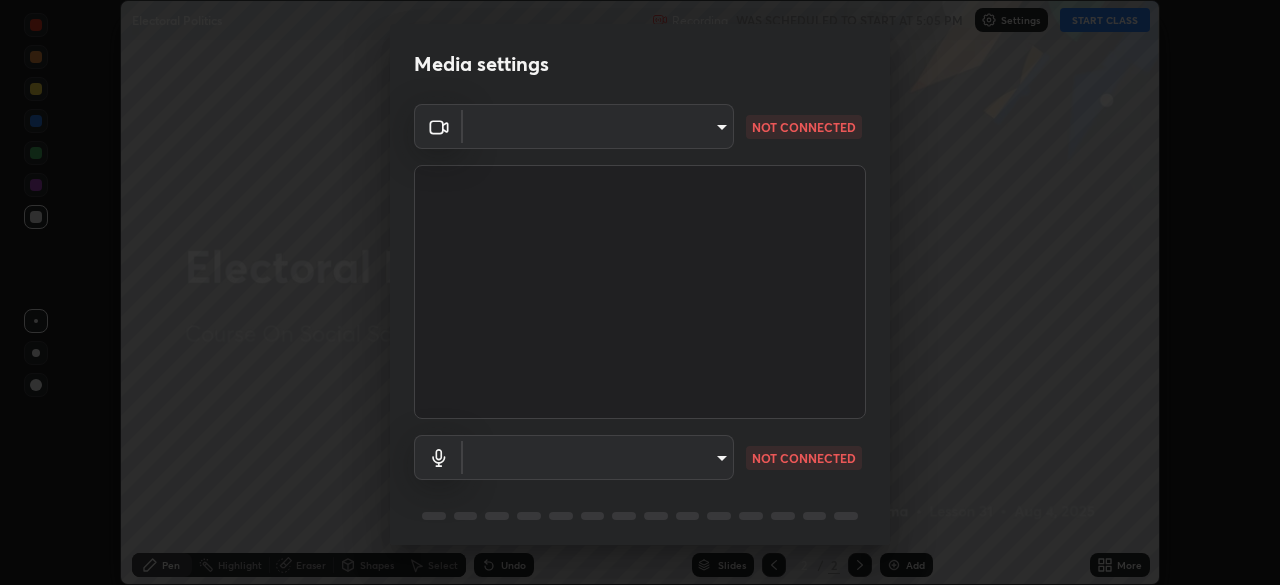 type on "f71e553e624726a4ddb0c4b08359c131bfc597280813abeb697258ceb3185fd0" 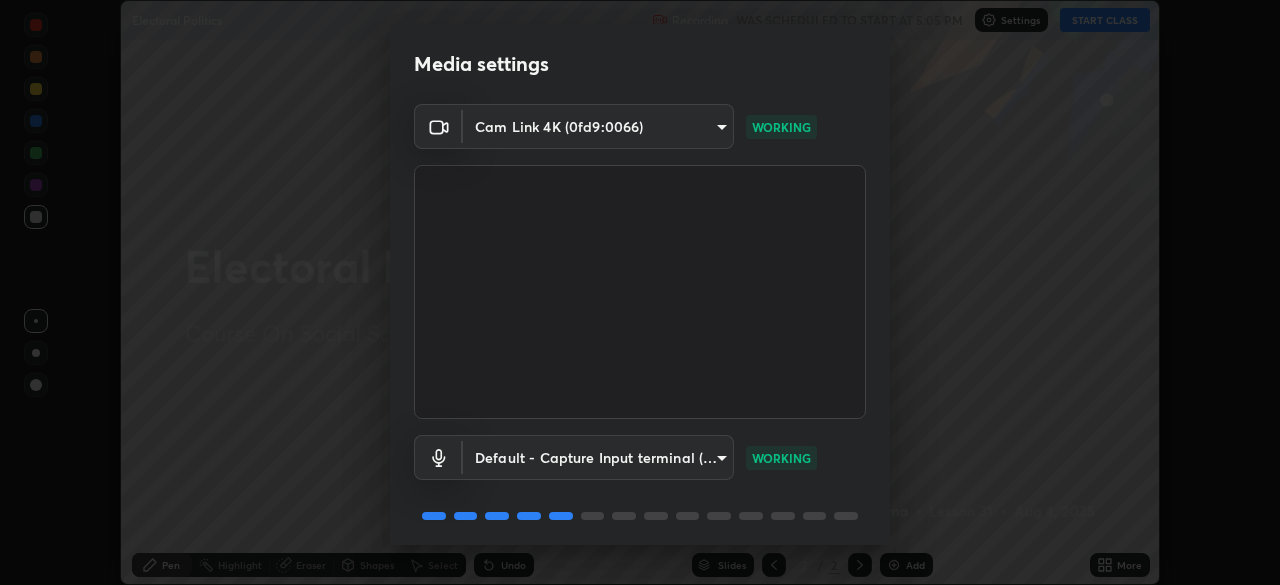 scroll, scrollTop: 71, scrollLeft: 0, axis: vertical 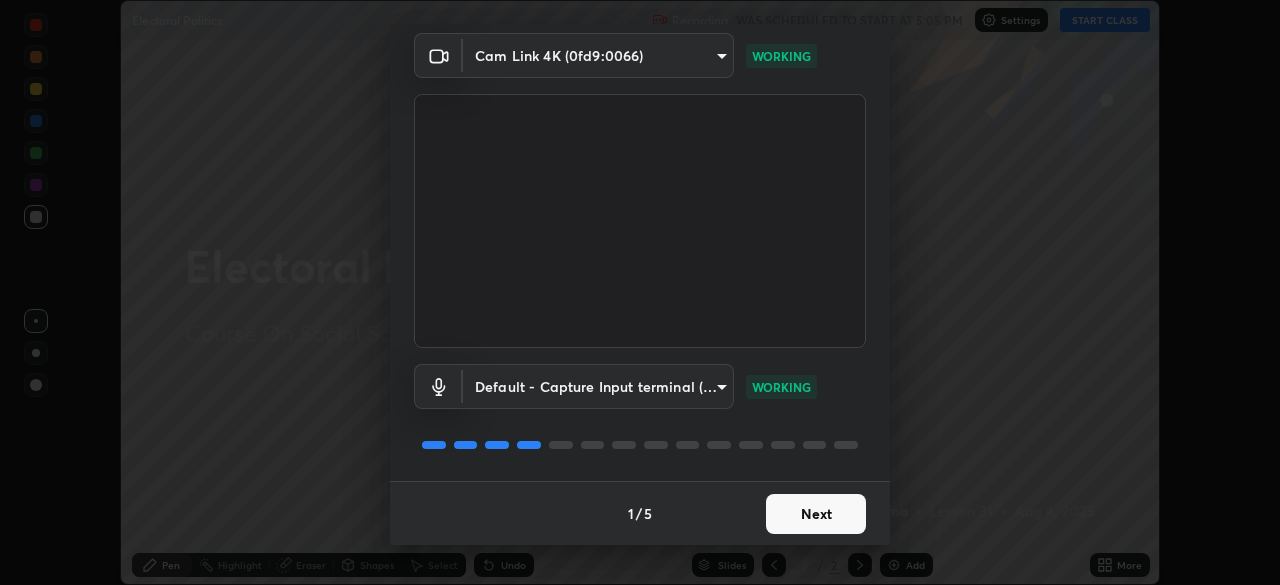 click on "Next" at bounding box center [816, 514] 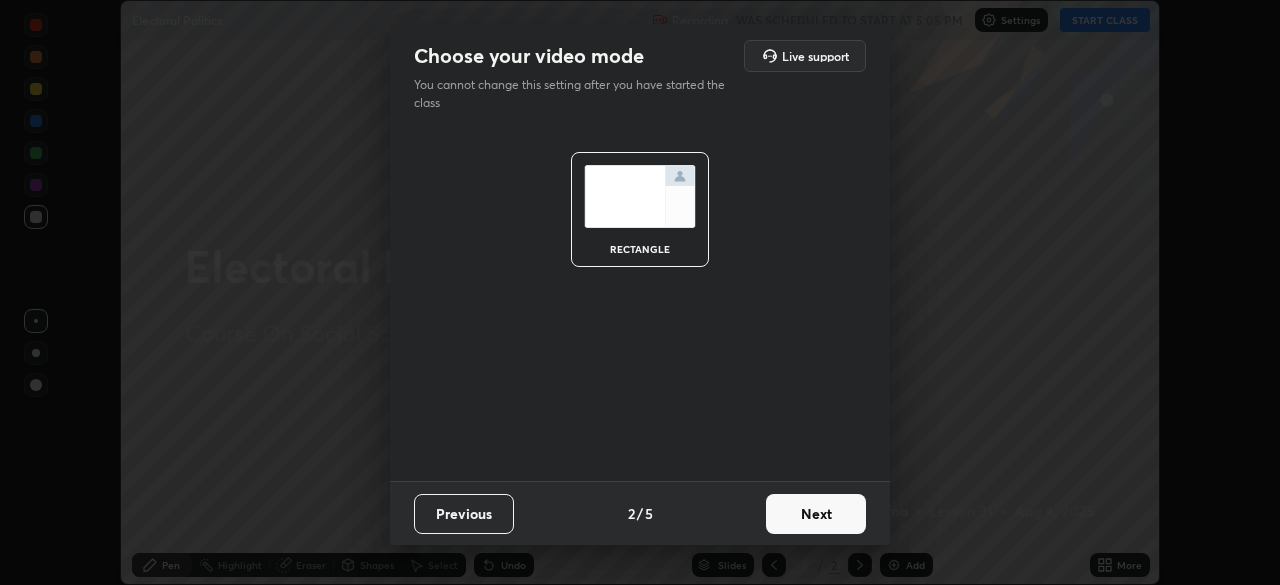 scroll, scrollTop: 0, scrollLeft: 0, axis: both 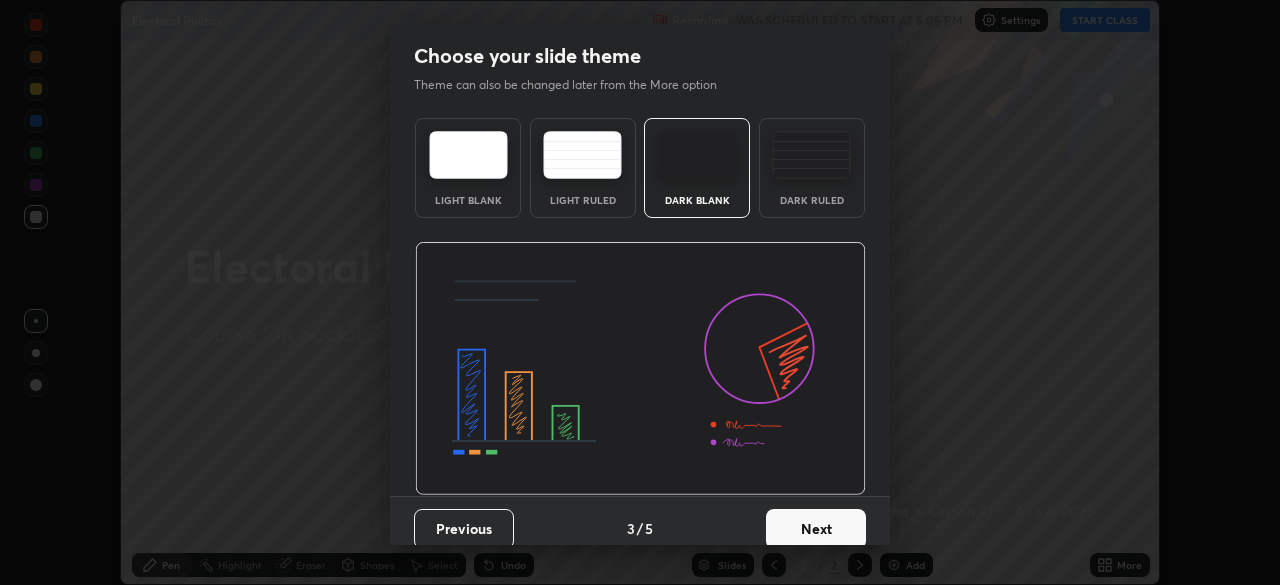 click on "Next" at bounding box center (816, 529) 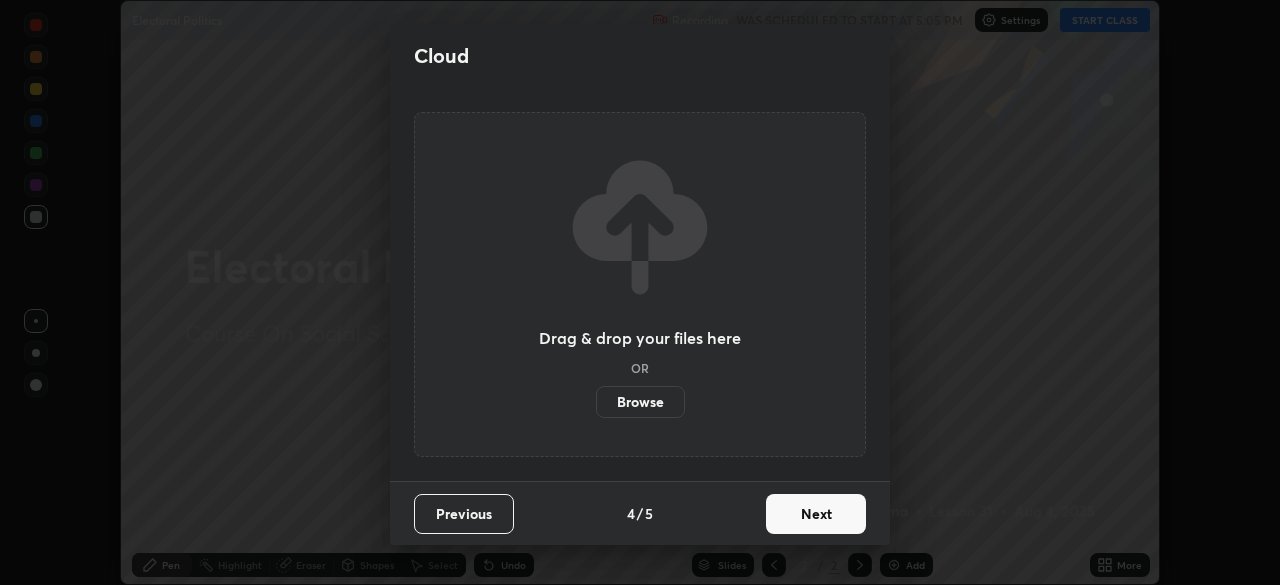 click on "Browse" at bounding box center [640, 402] 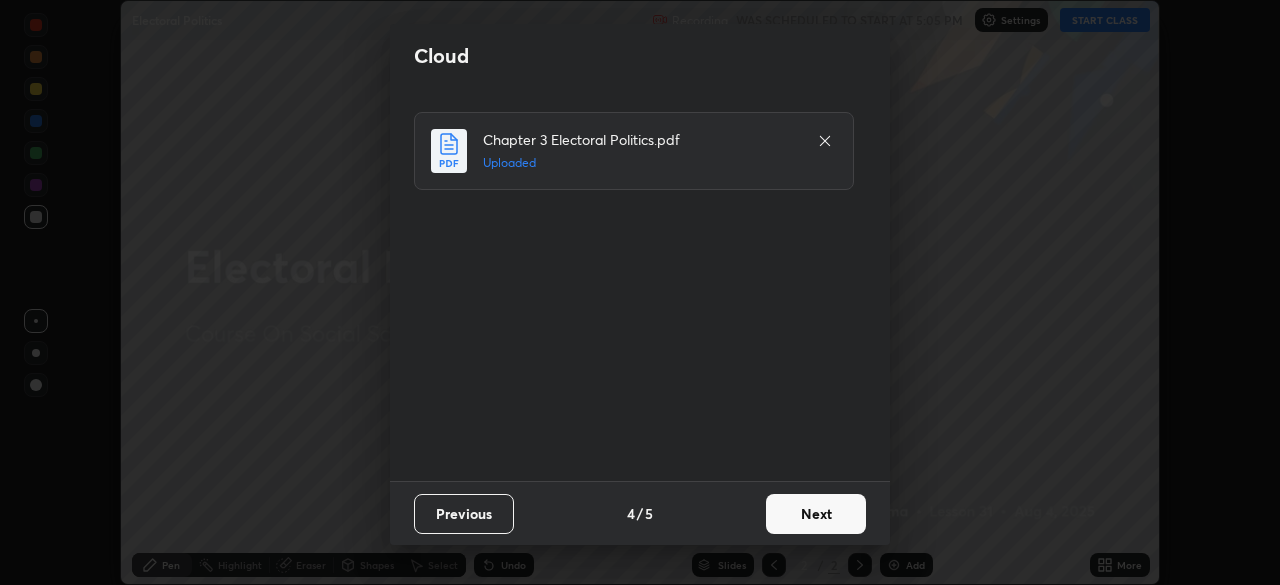 click on "Next" at bounding box center (816, 514) 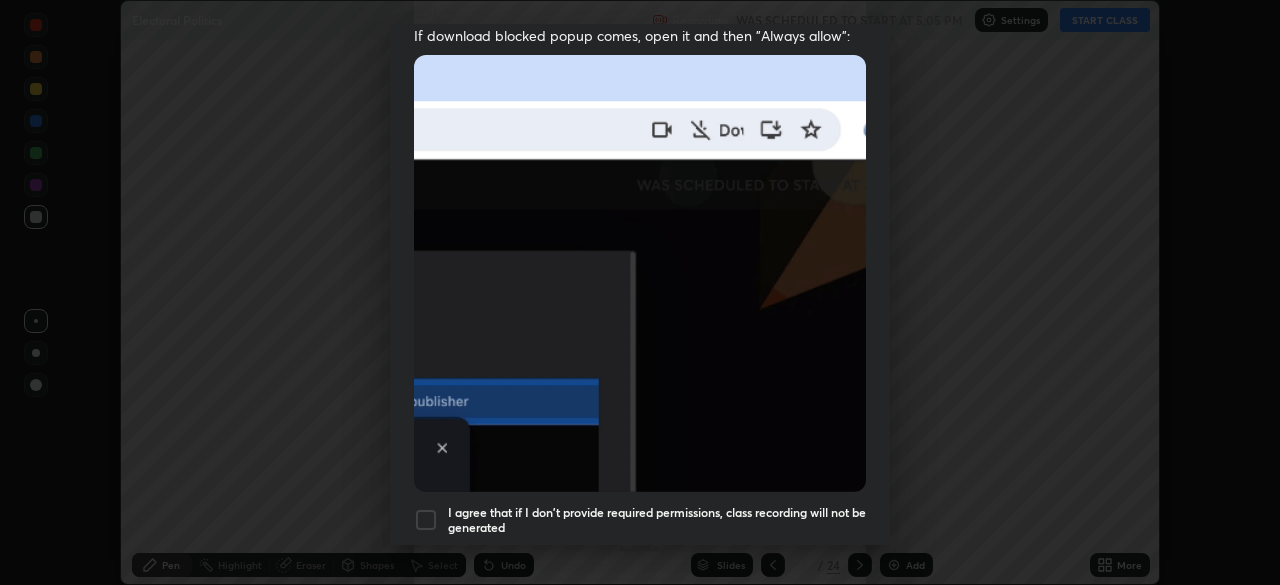 scroll, scrollTop: 479, scrollLeft: 0, axis: vertical 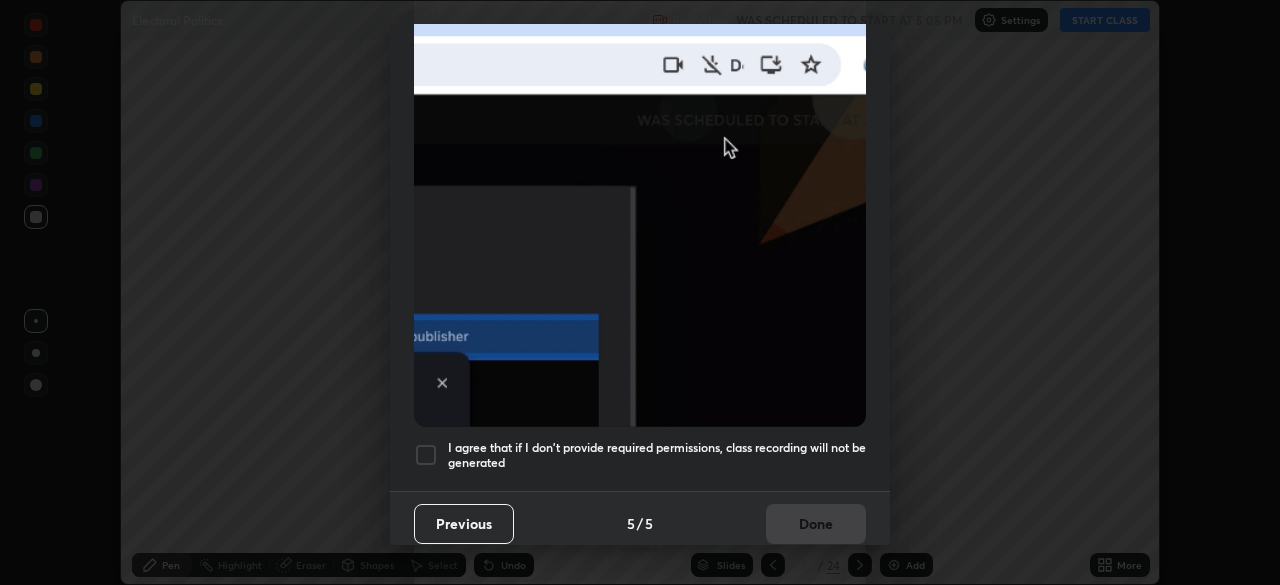 click at bounding box center [426, 455] 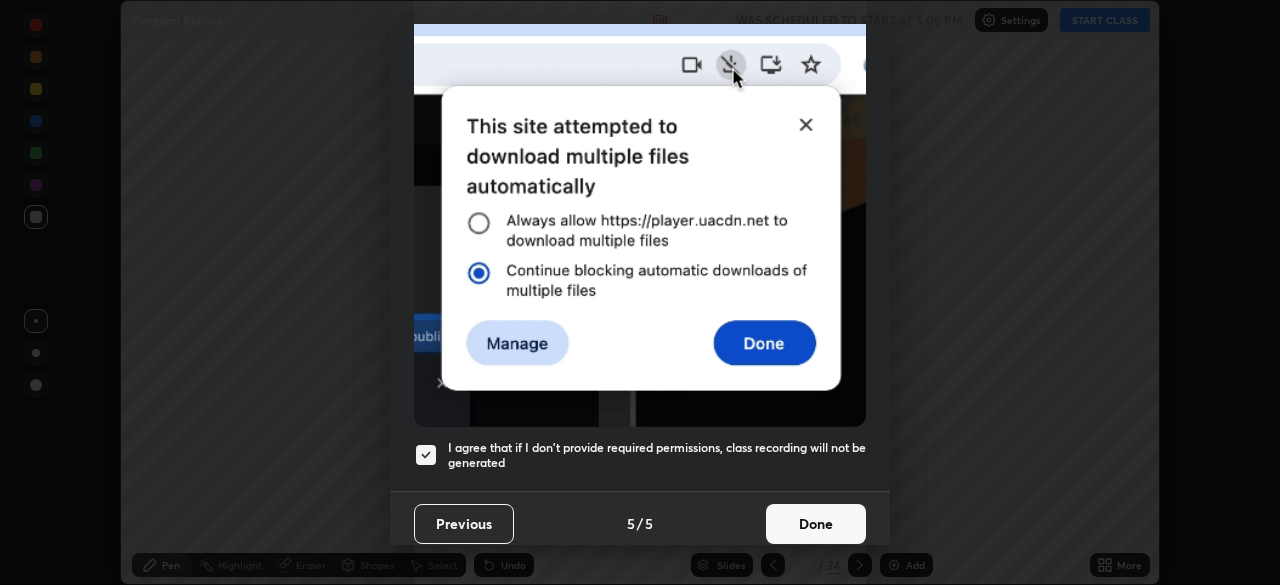 click on "Done" at bounding box center (816, 524) 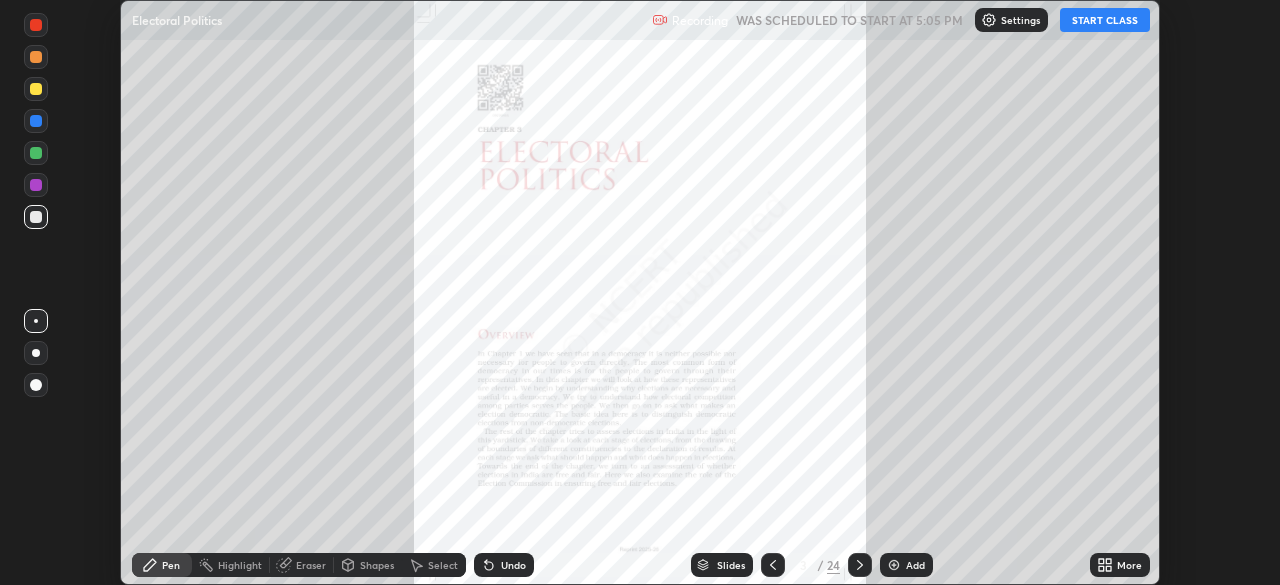 click 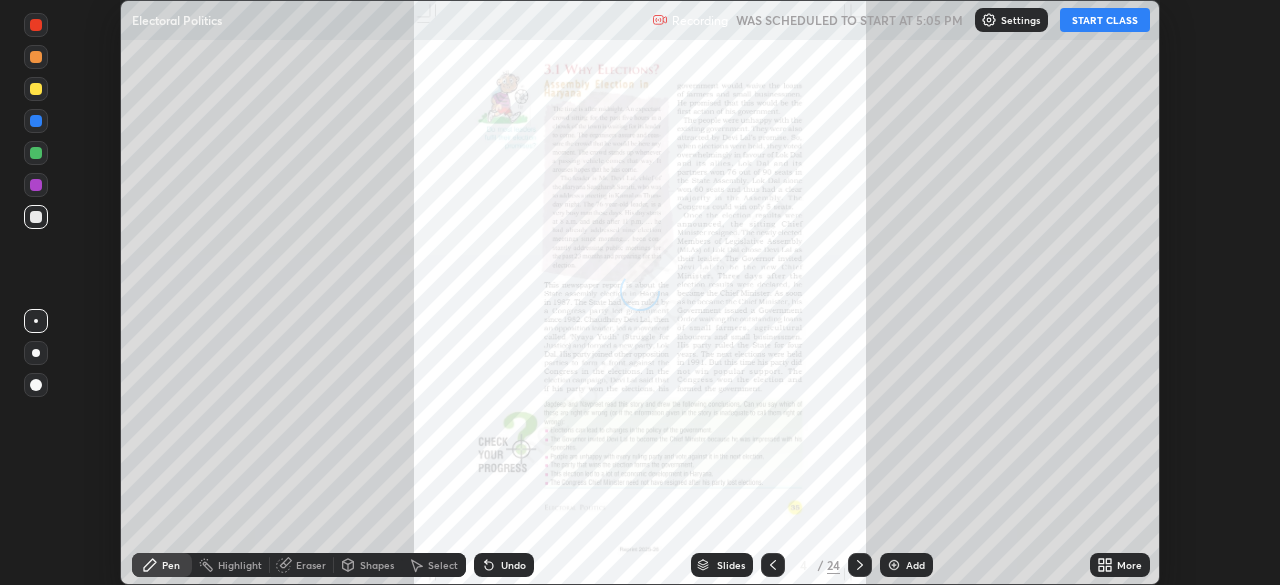 click 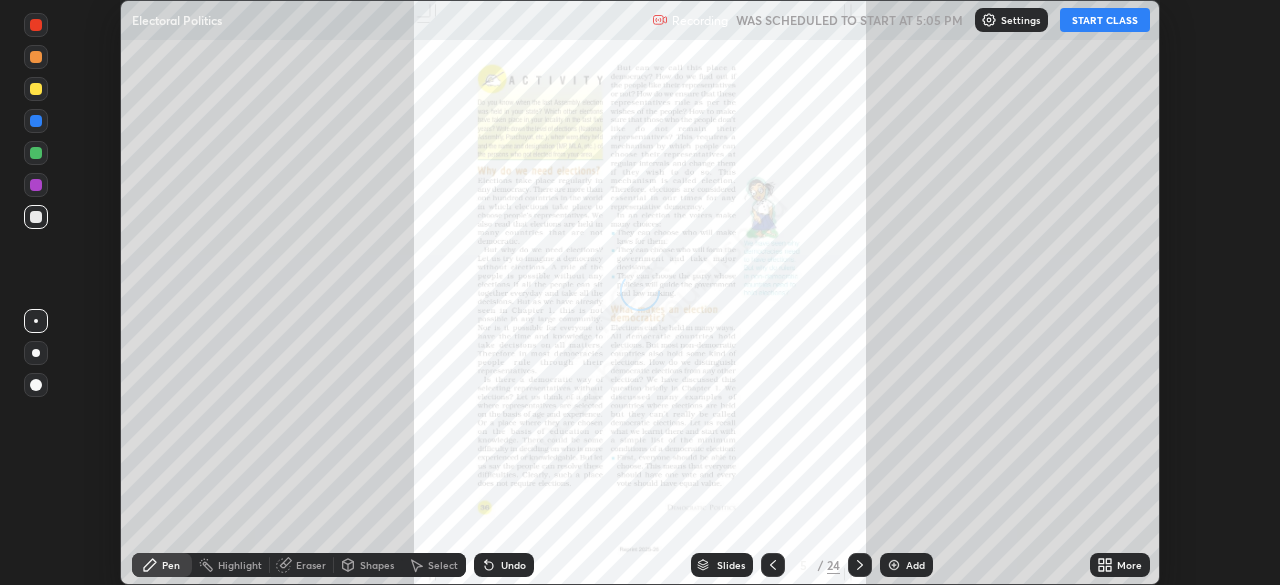 click 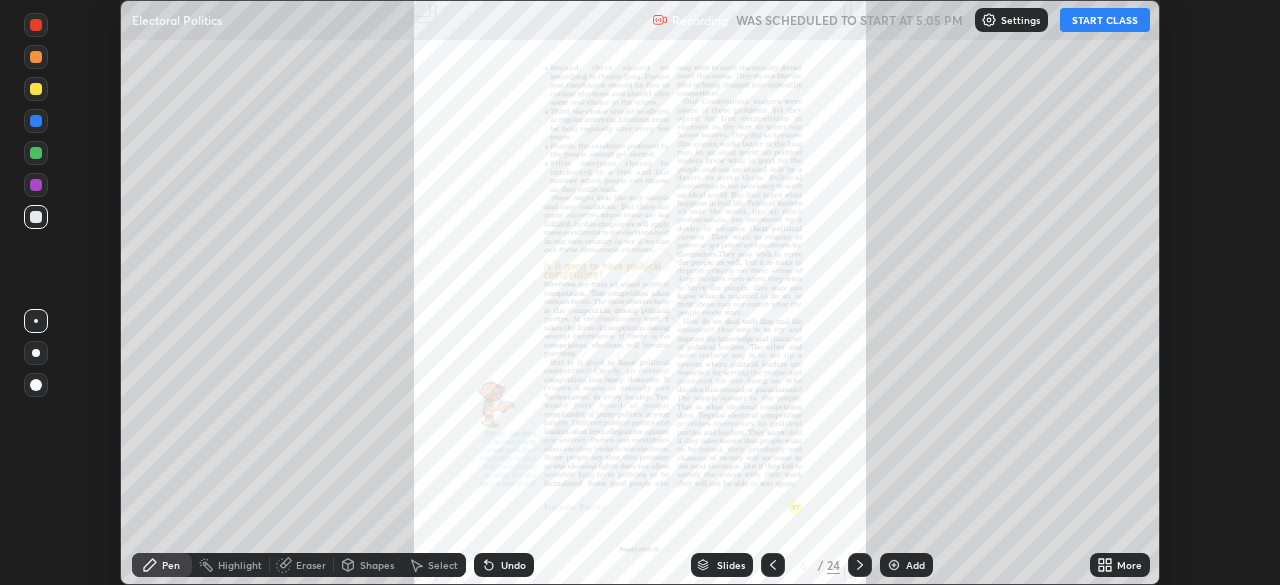 click on "START CLASS" at bounding box center [1105, 20] 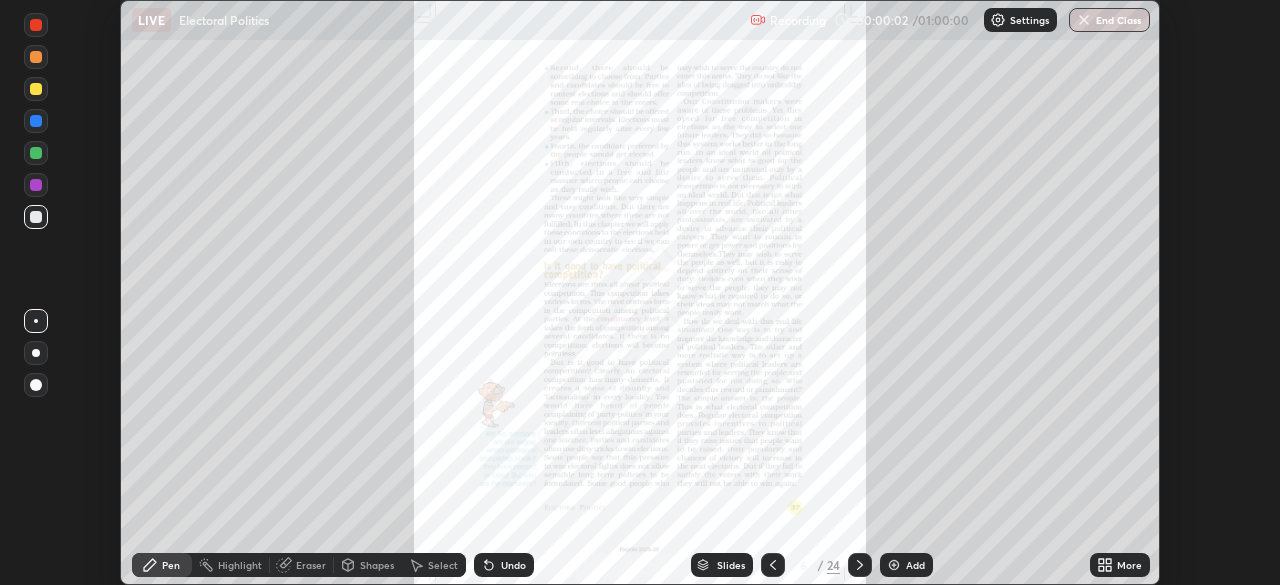 click 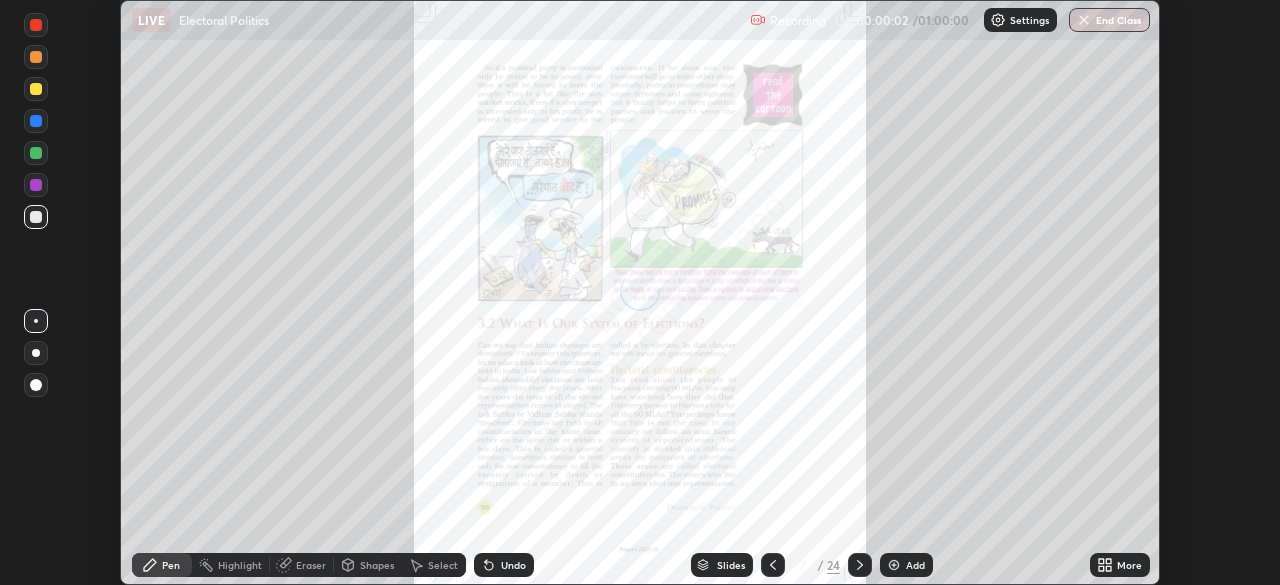 click 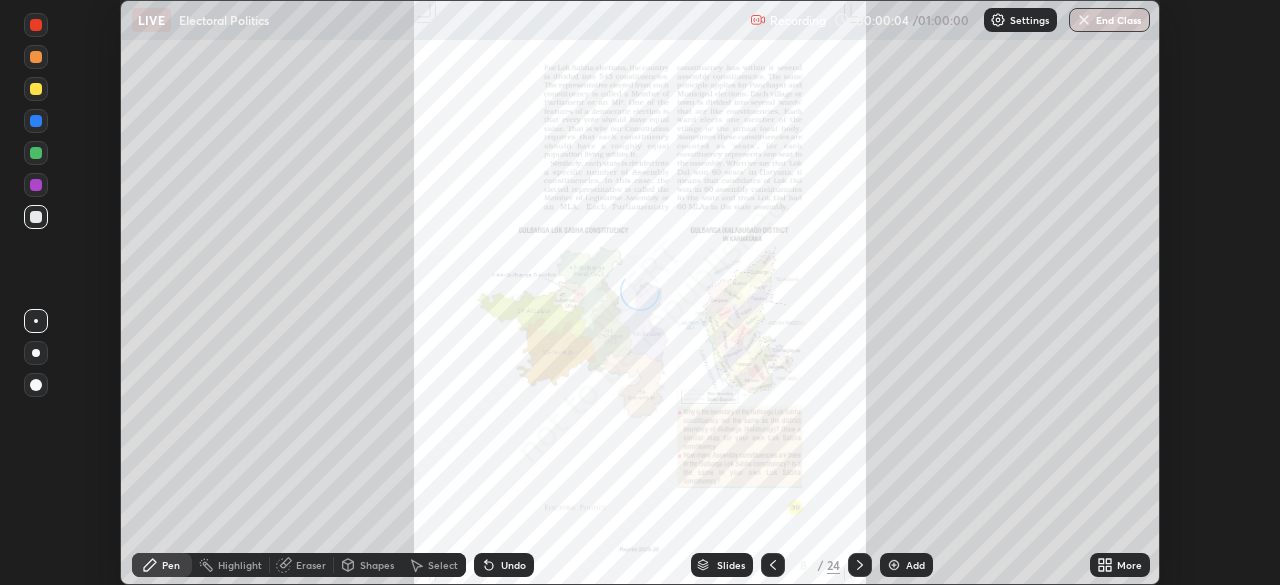 click 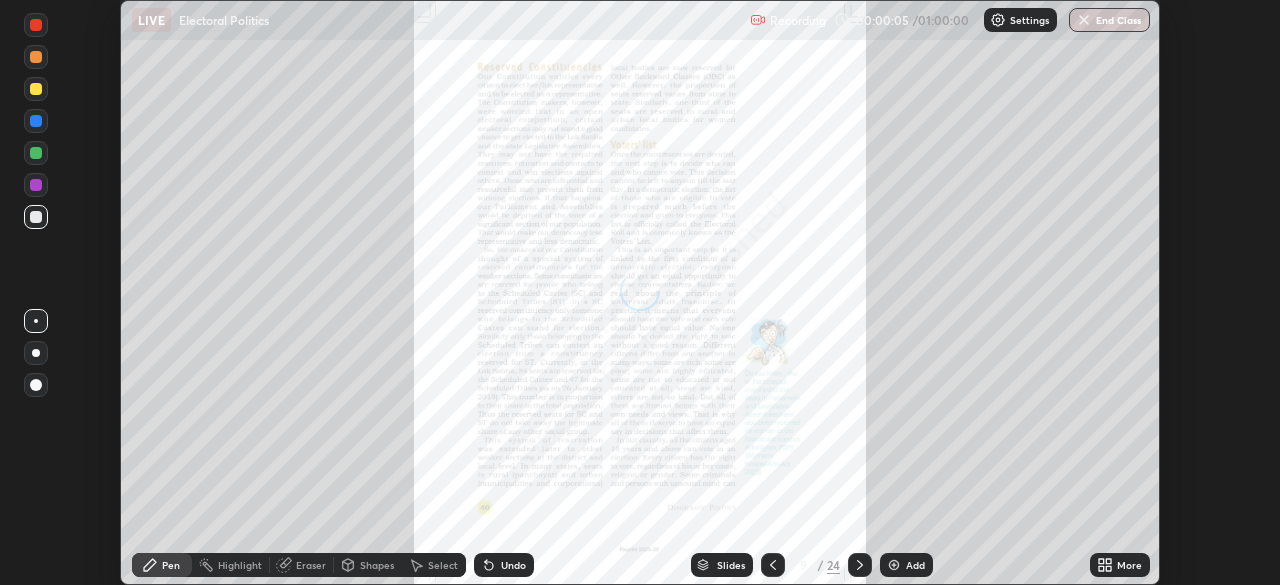 click 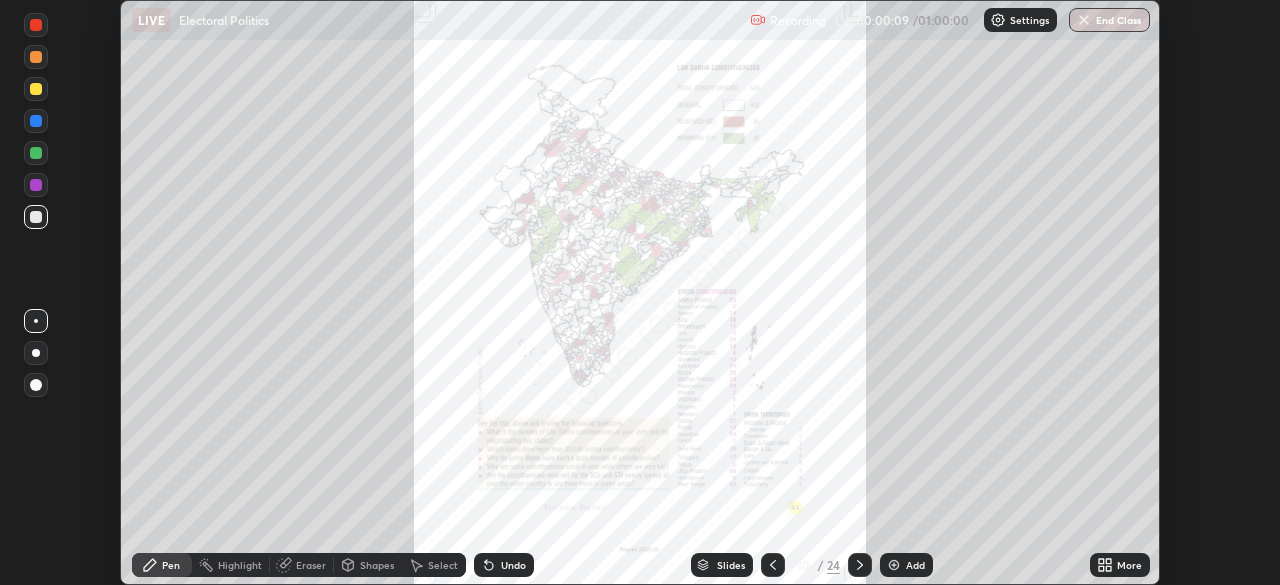click 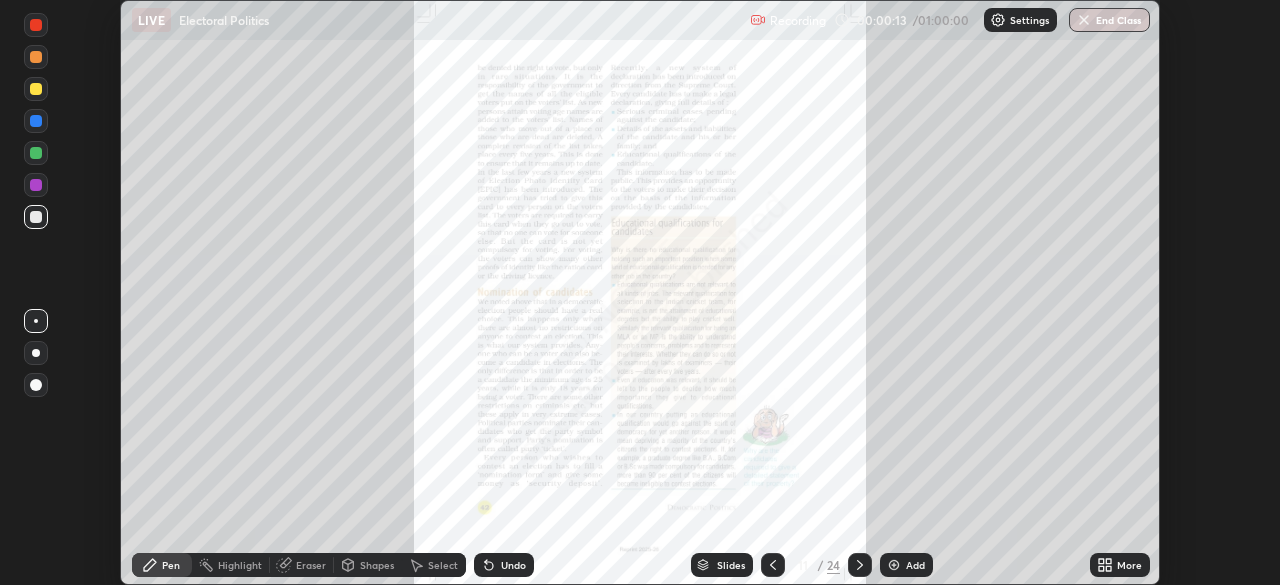 click 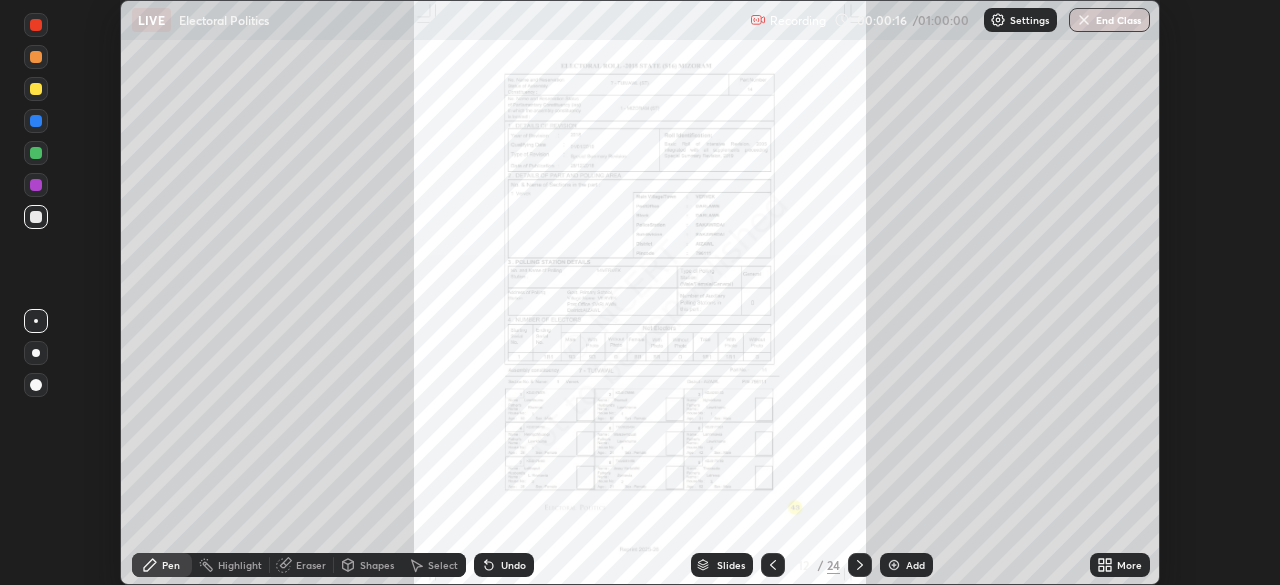click 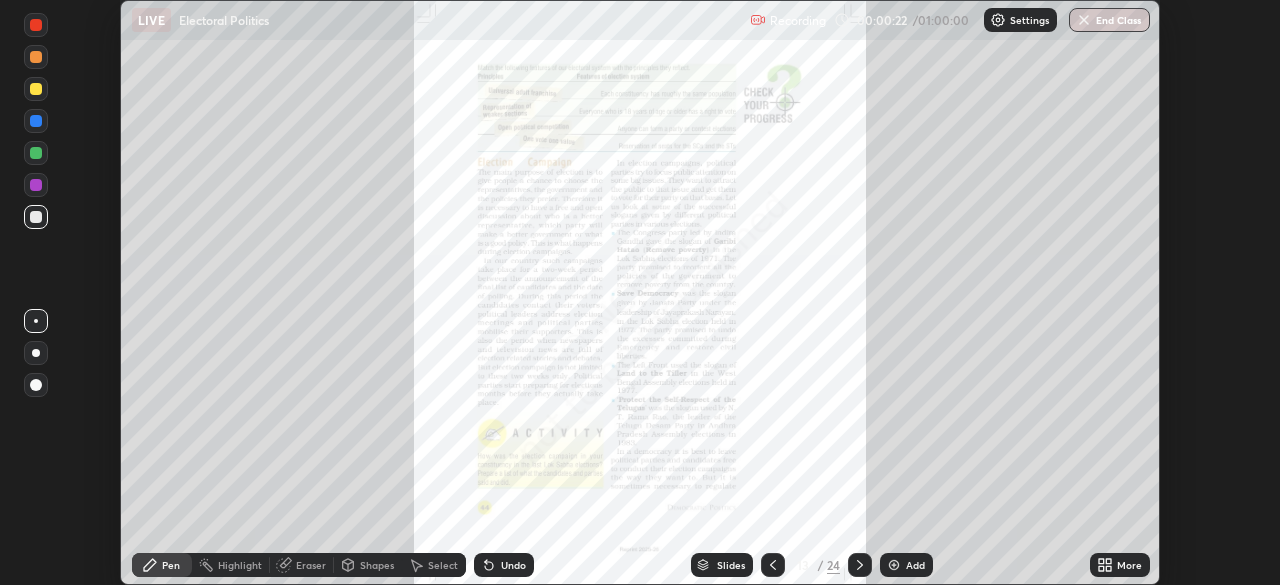 click 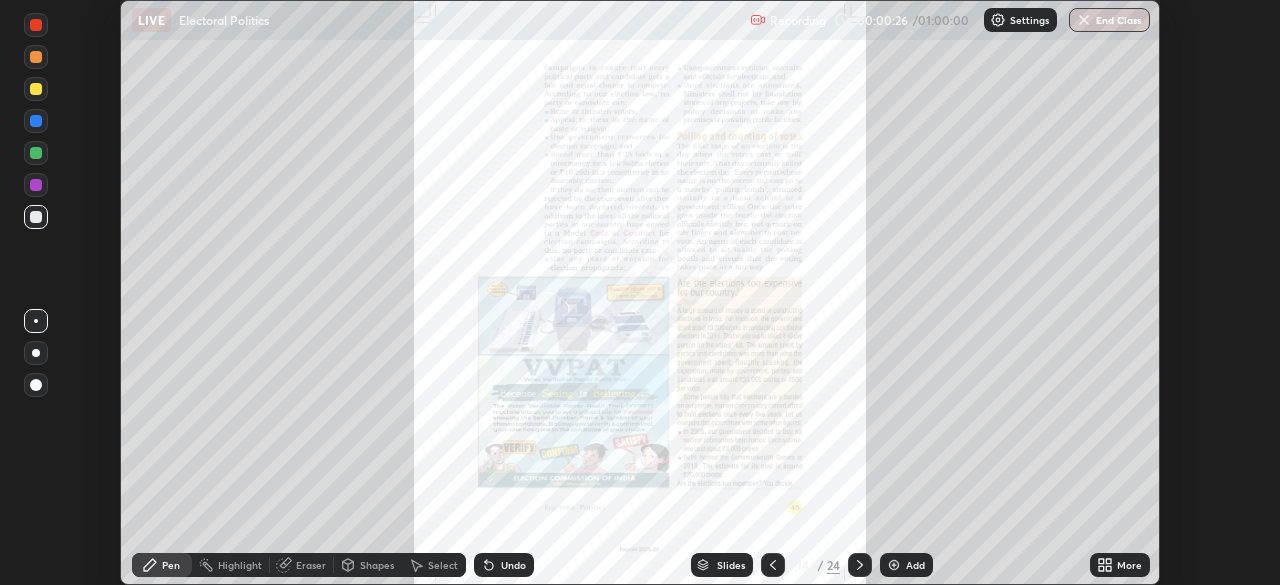 click 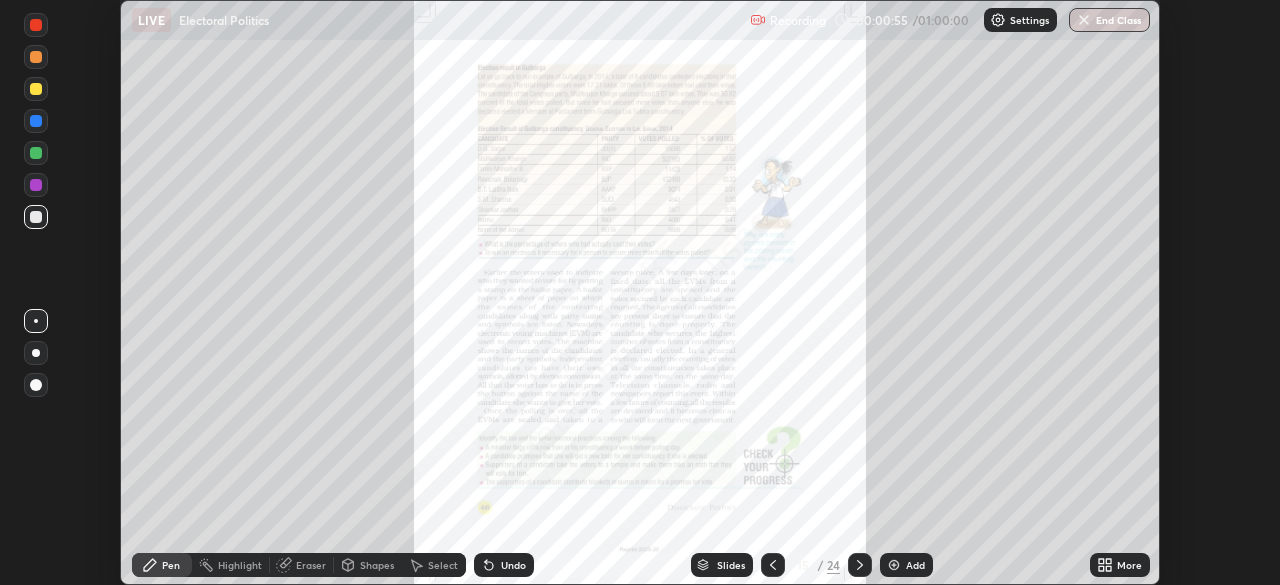 click 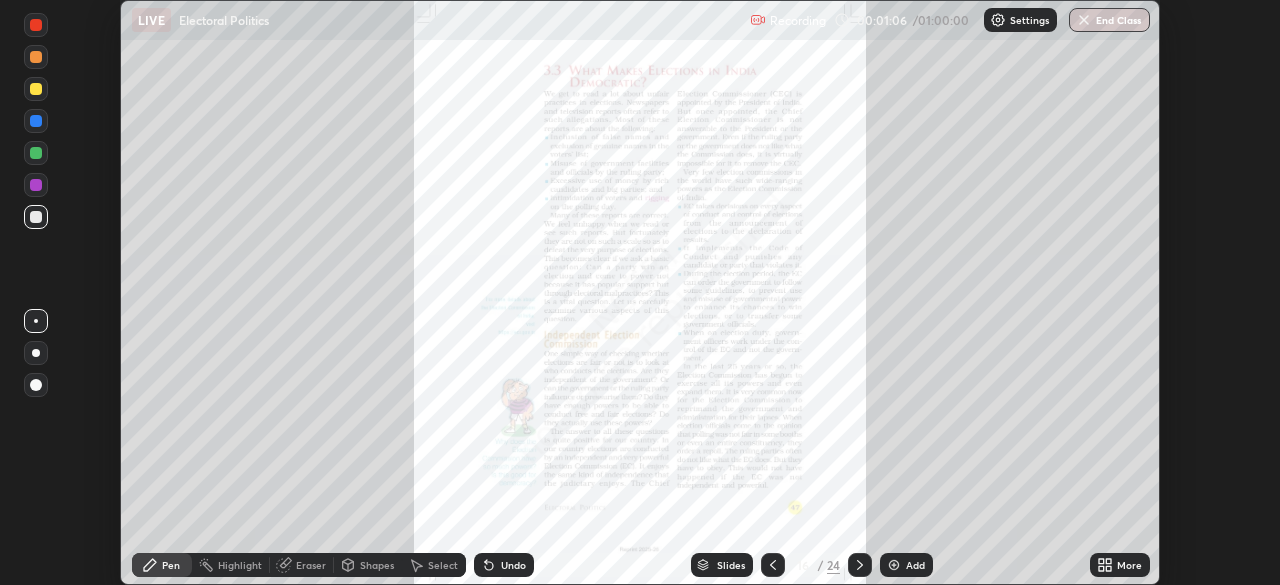 click 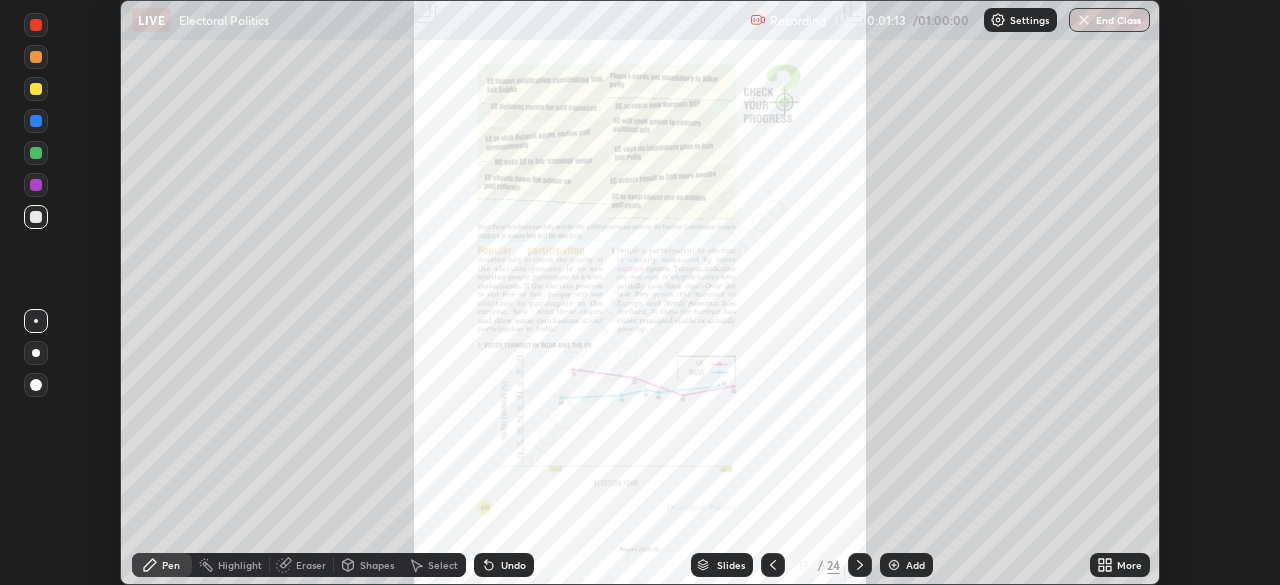 click 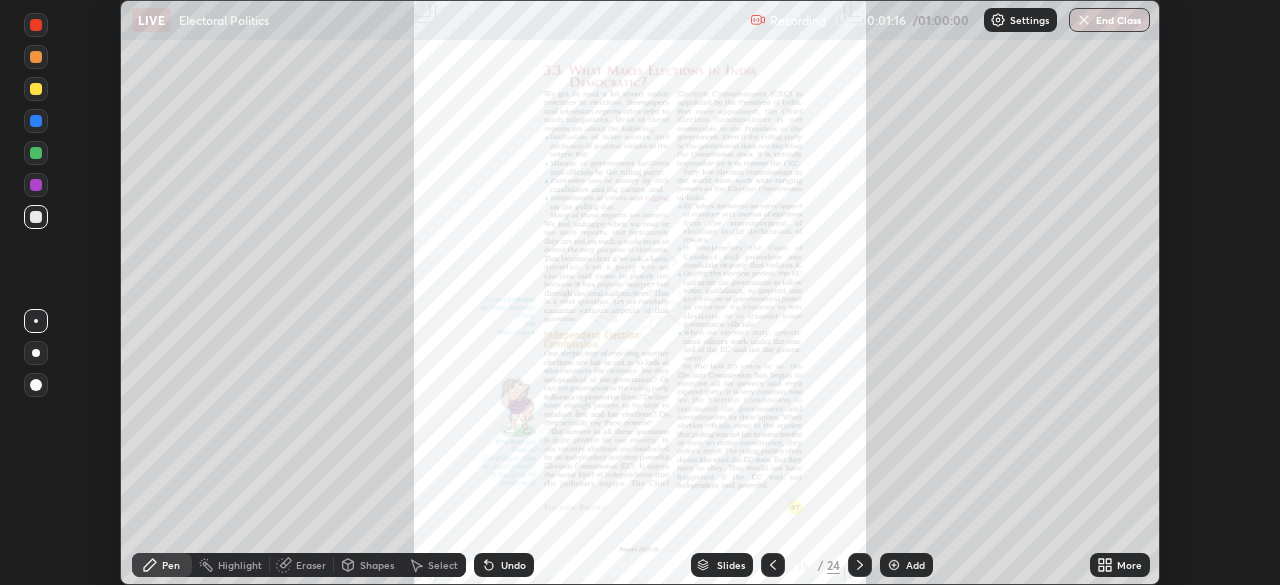 click 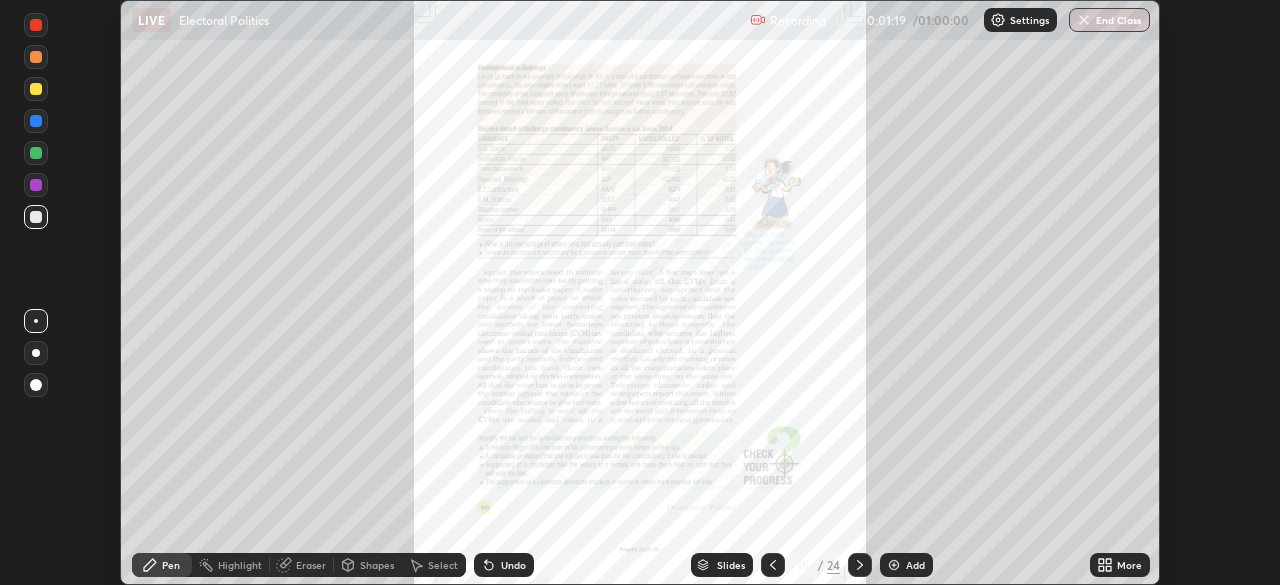 click 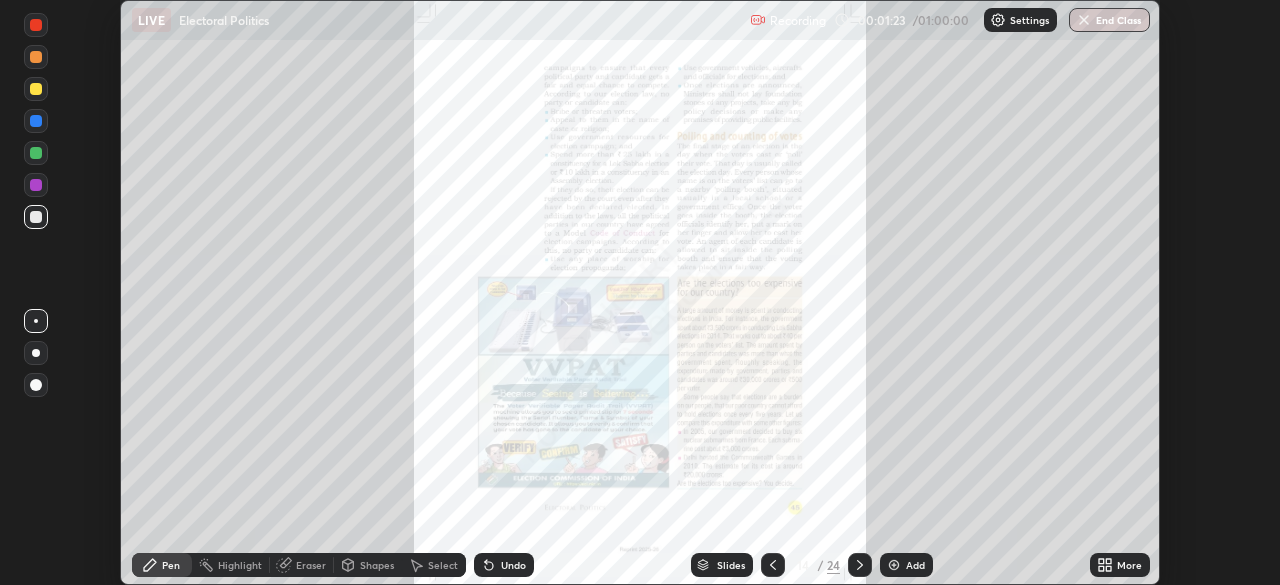 click 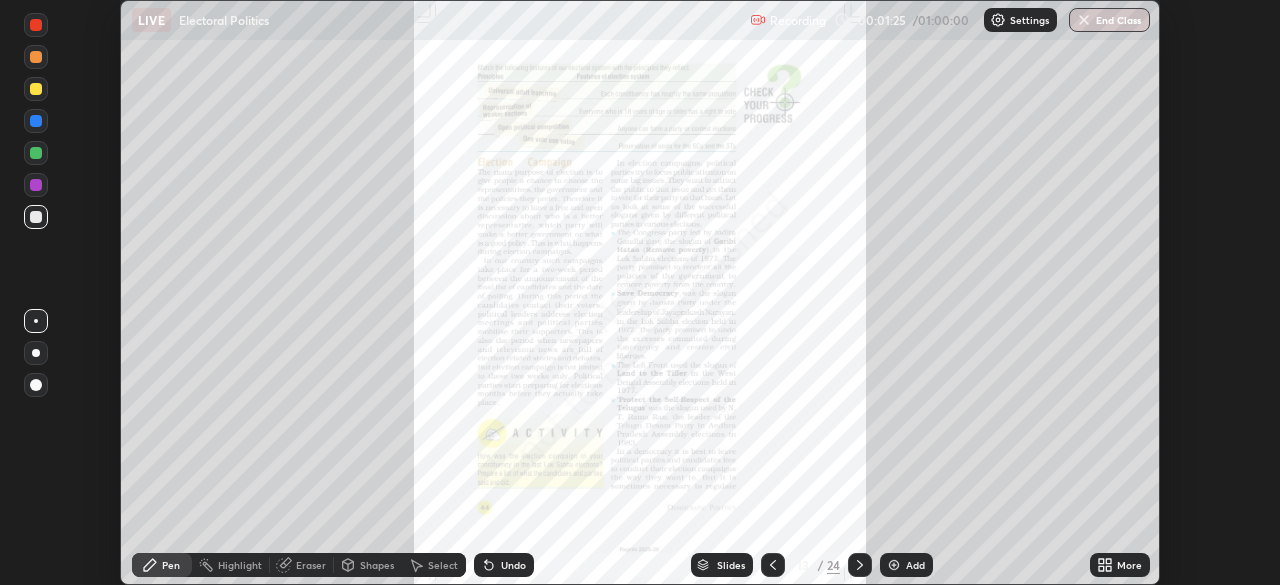 click 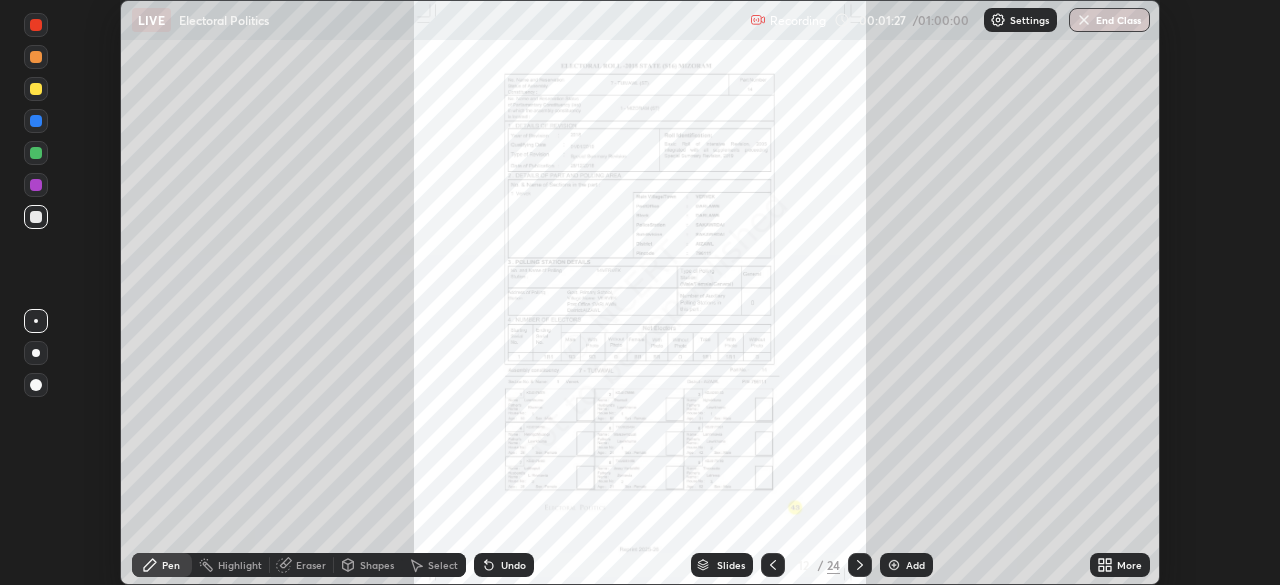 click 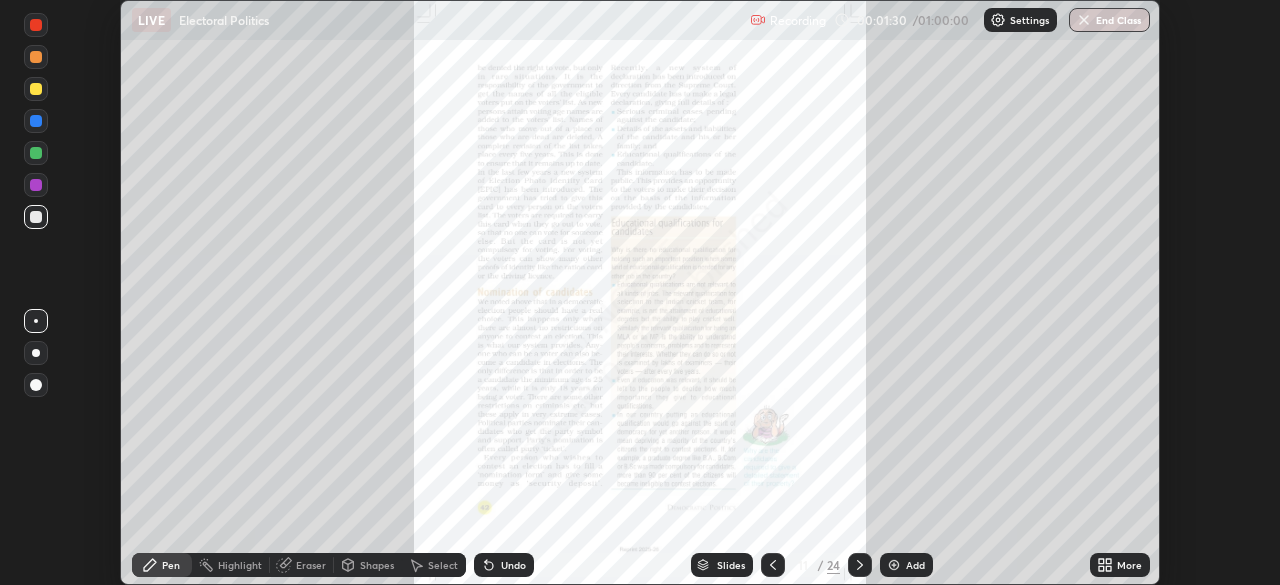 click 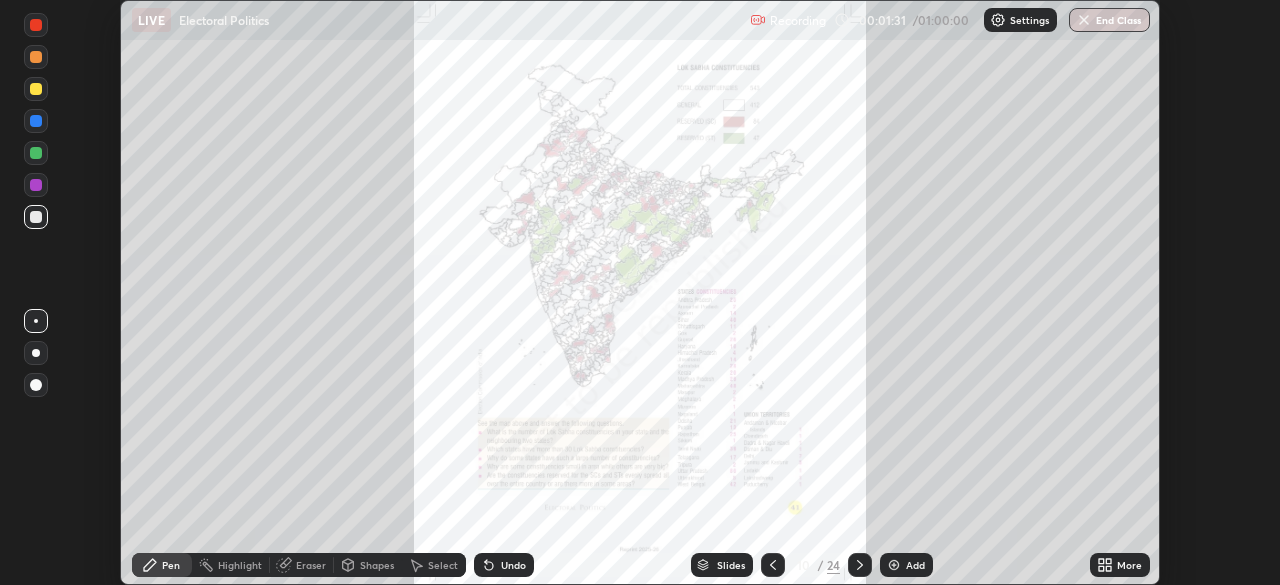 click 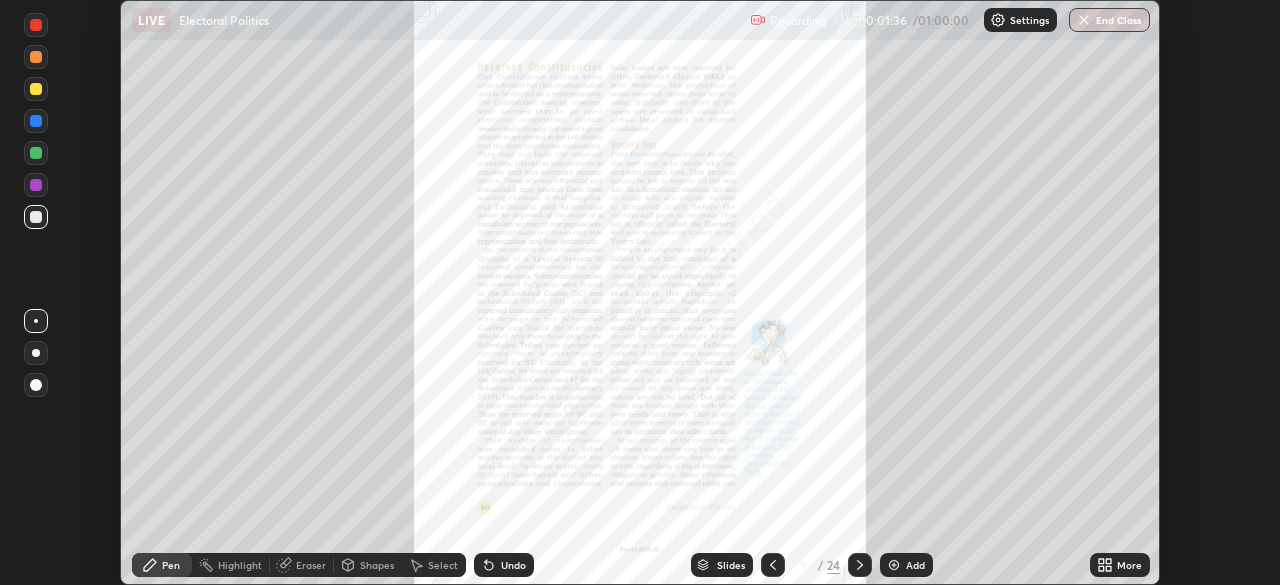 click 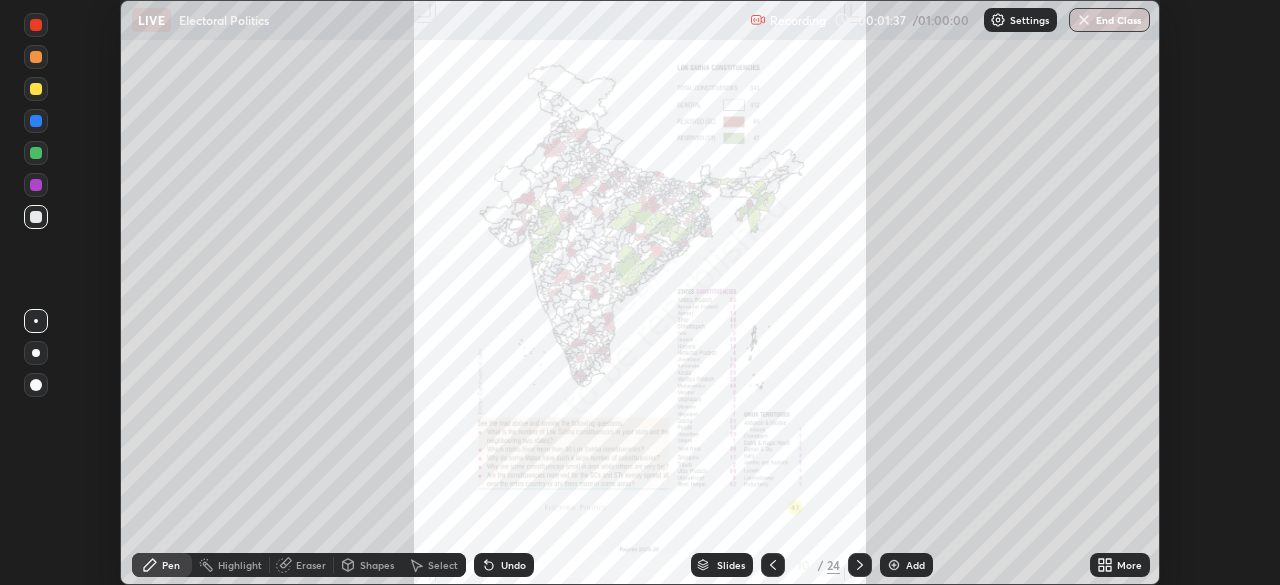 click 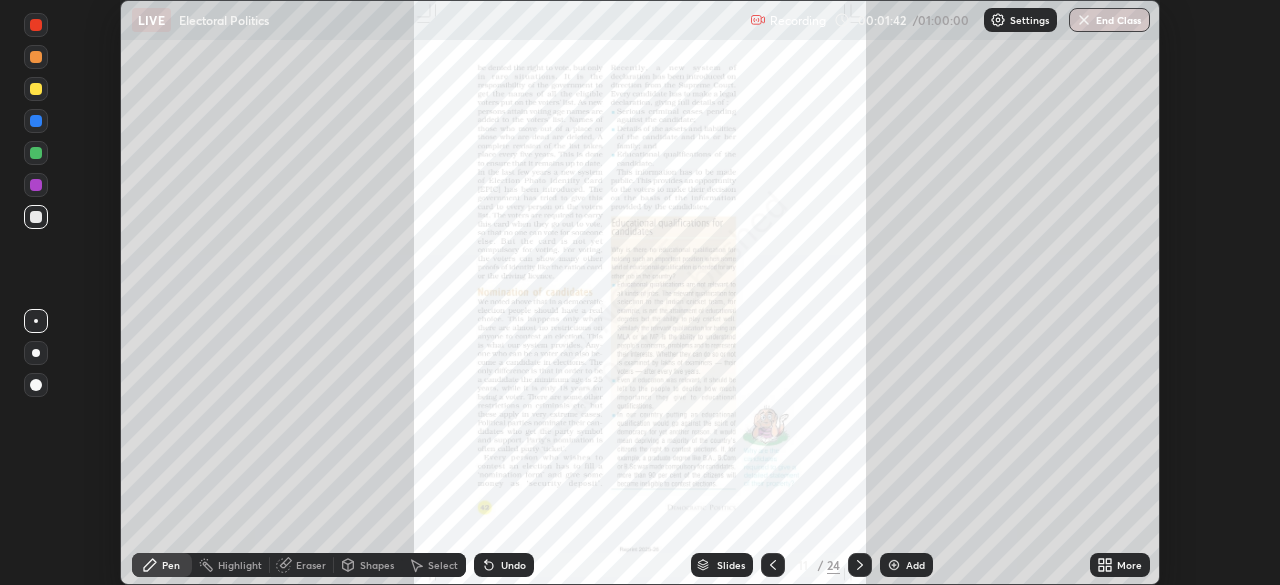 click 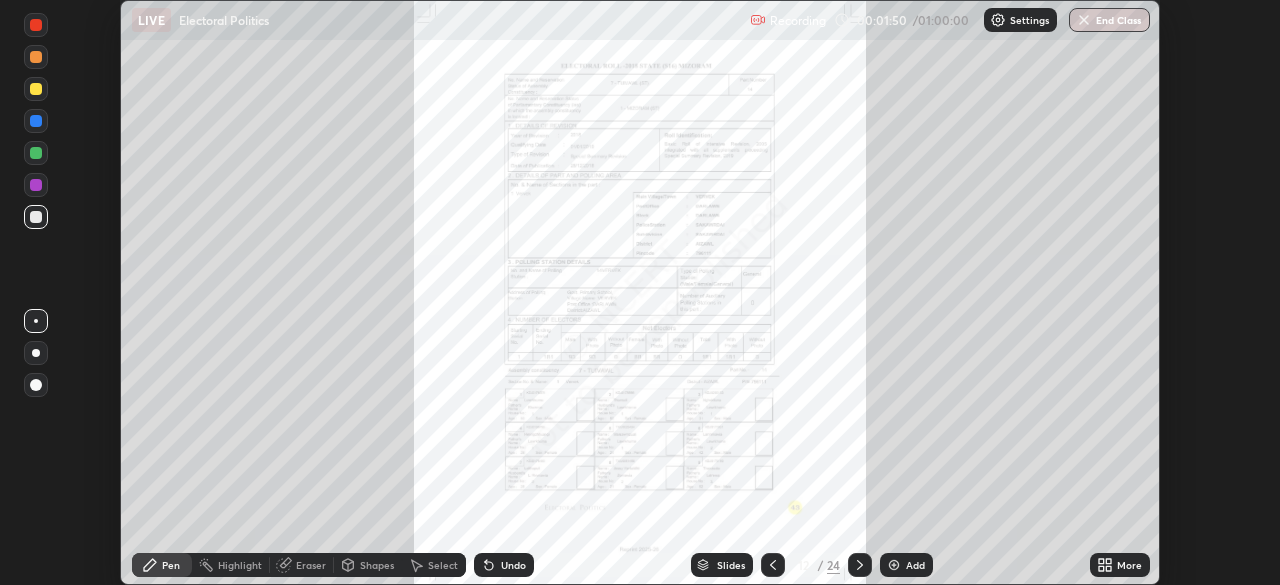 click 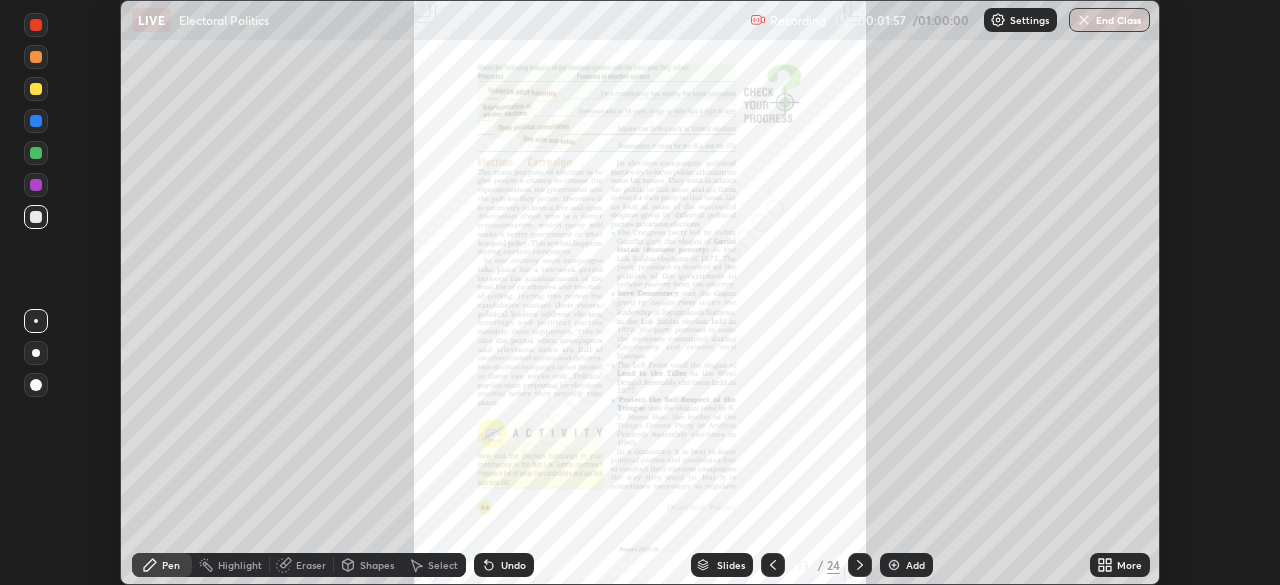 click 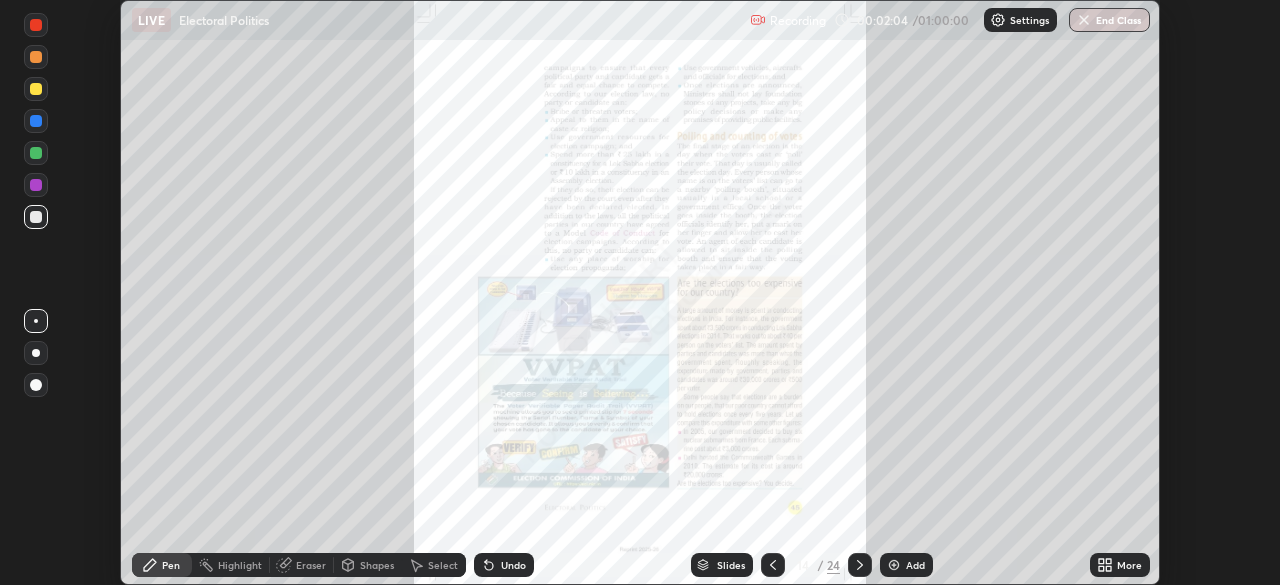 click 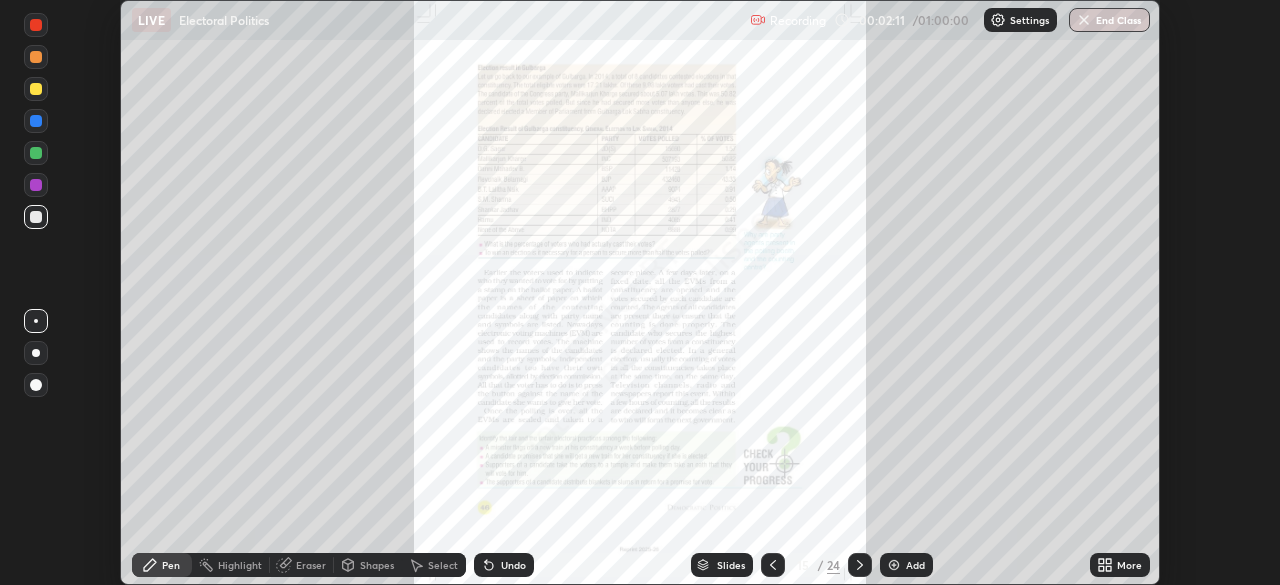click 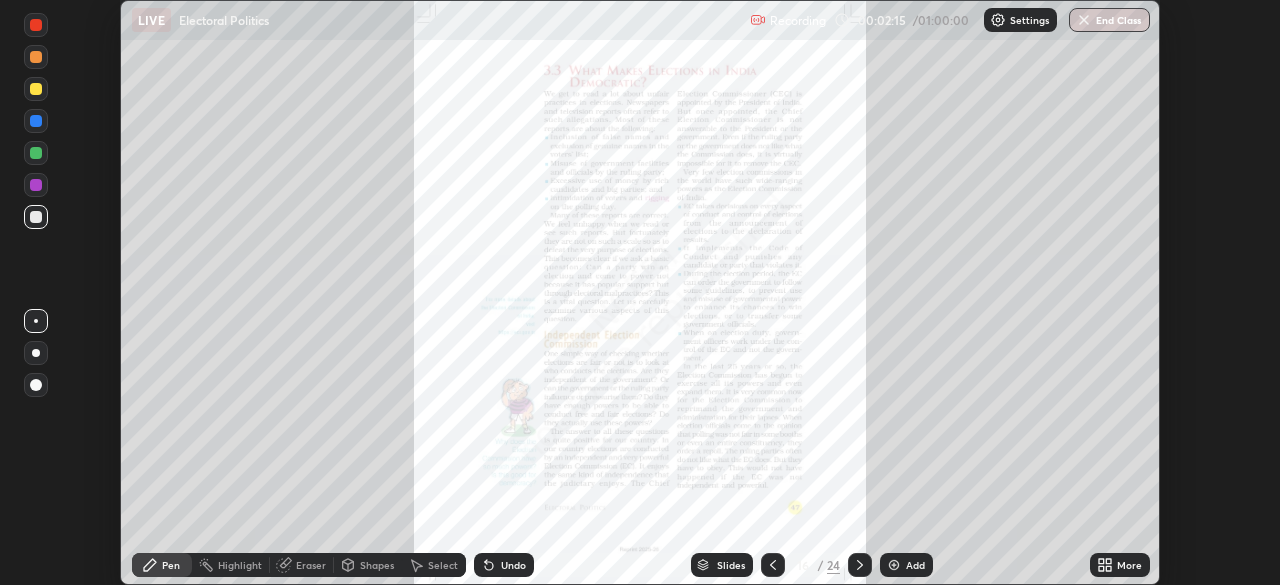click 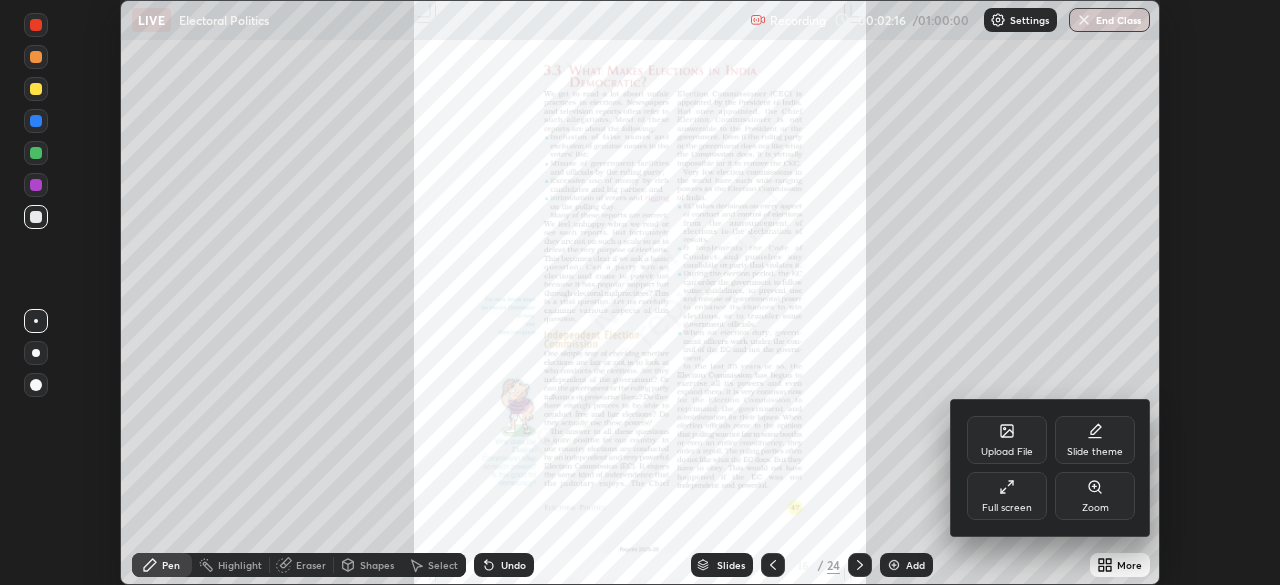 click 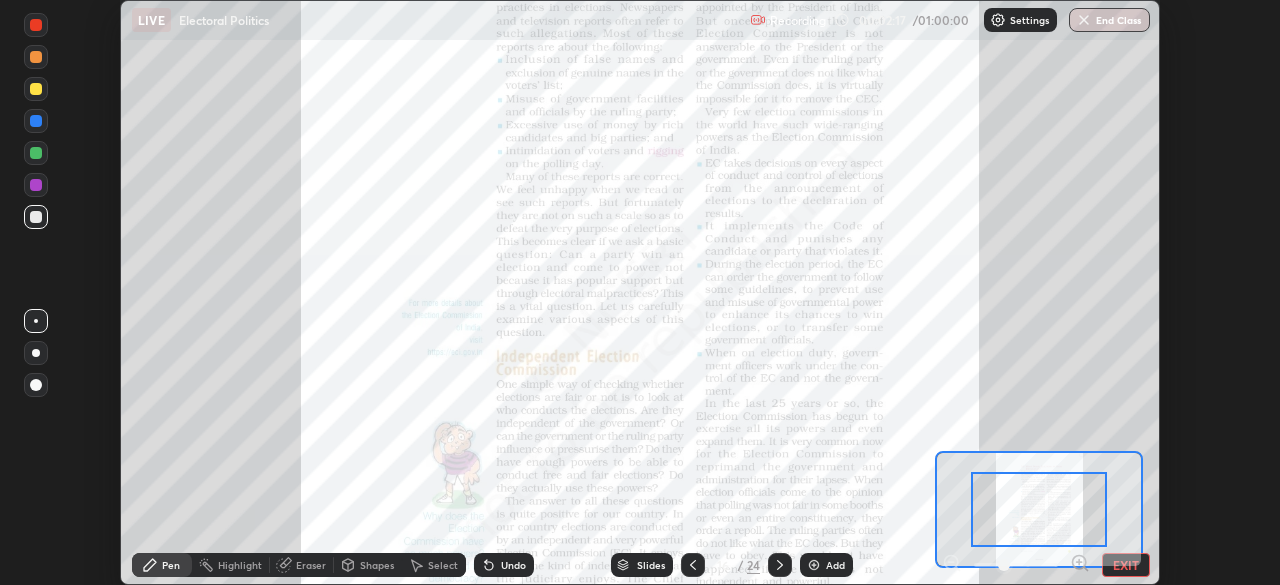 click 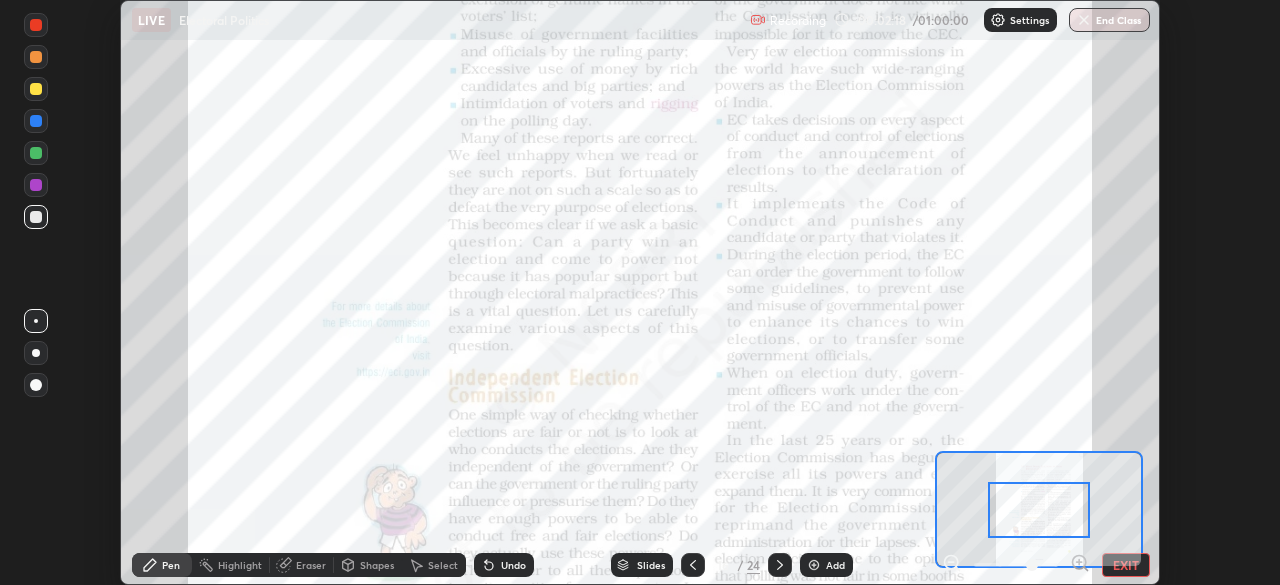 click 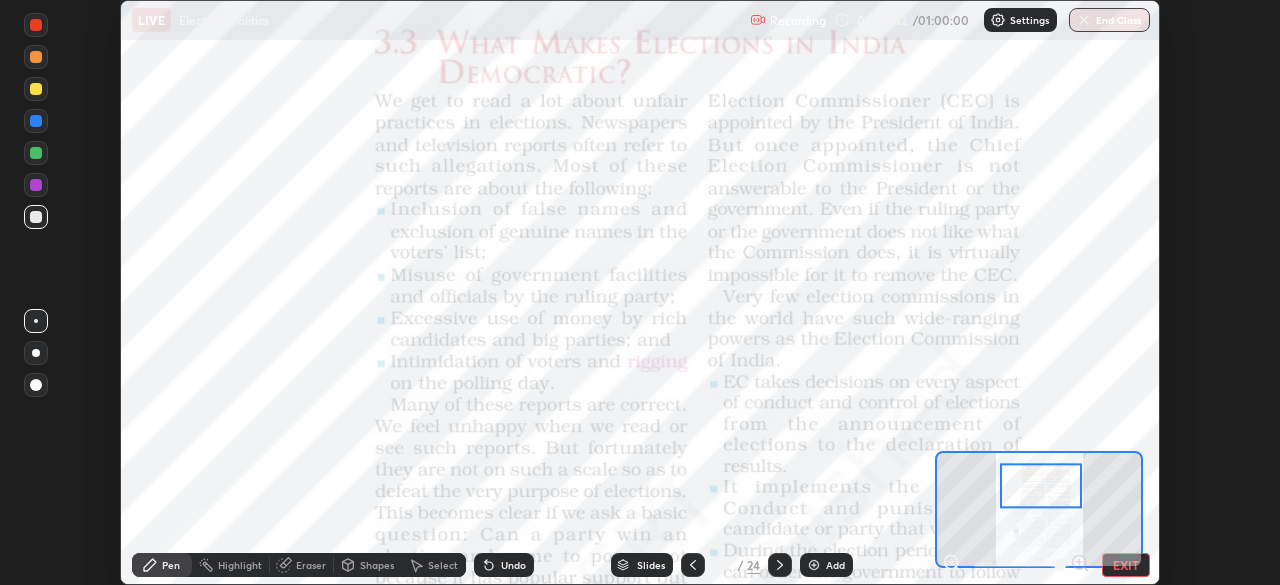click at bounding box center [36, 153] 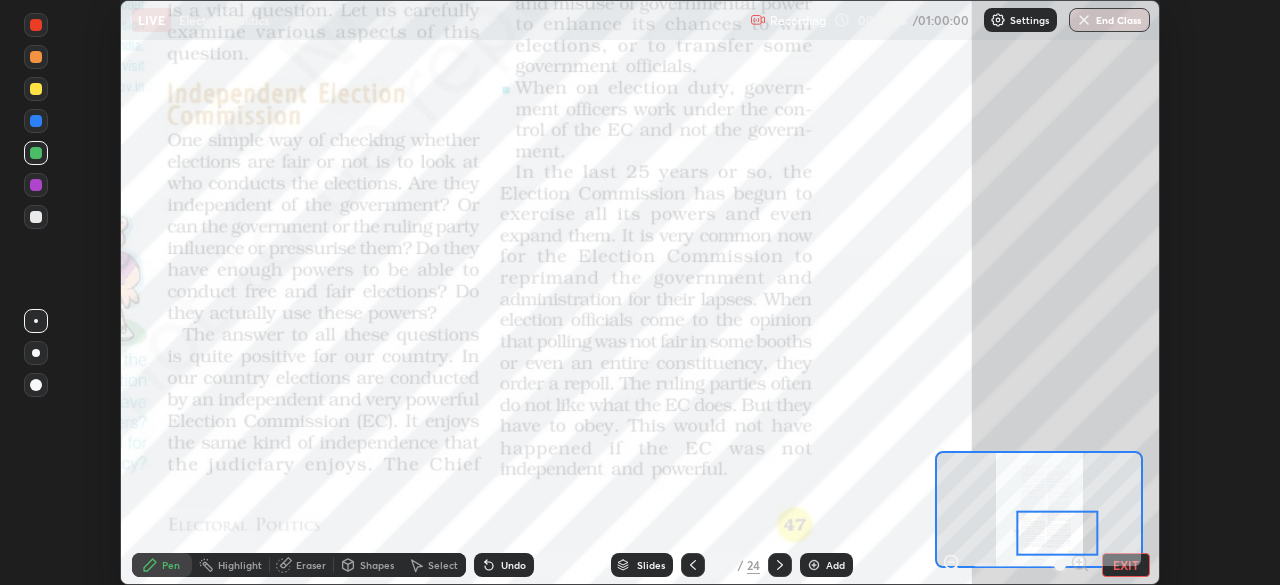 click at bounding box center [780, 565] 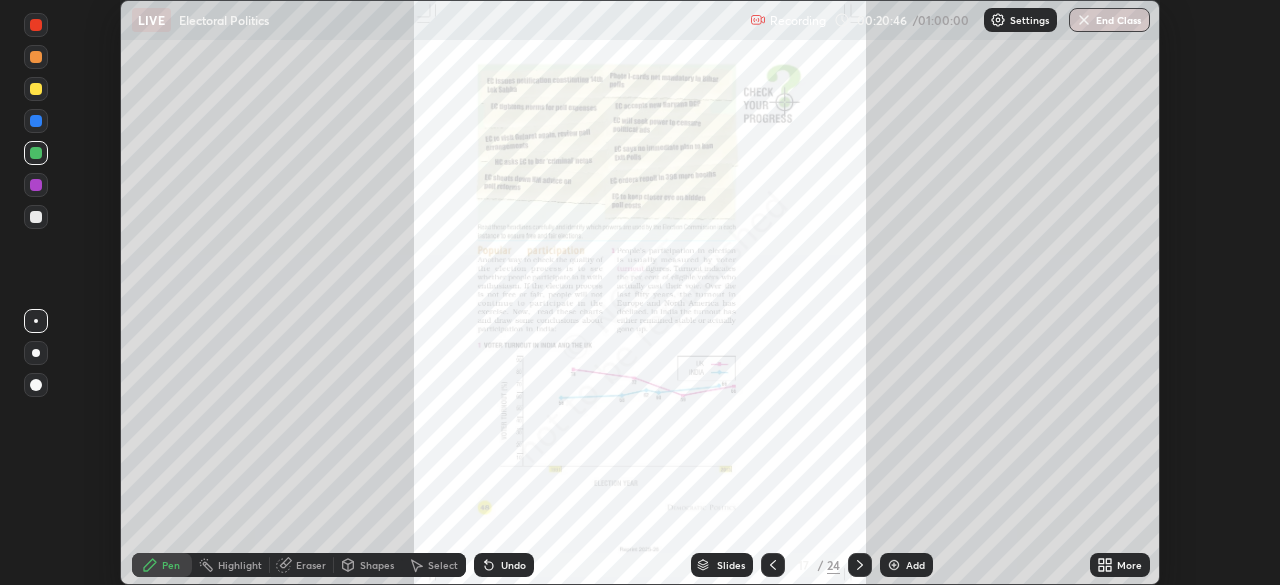 click 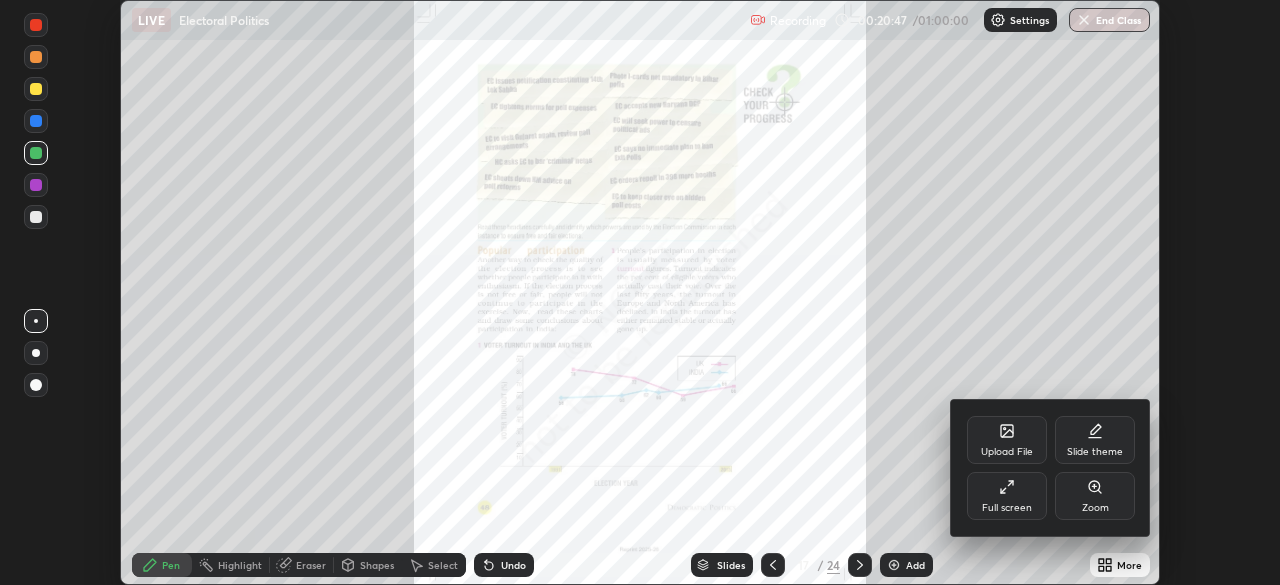 click 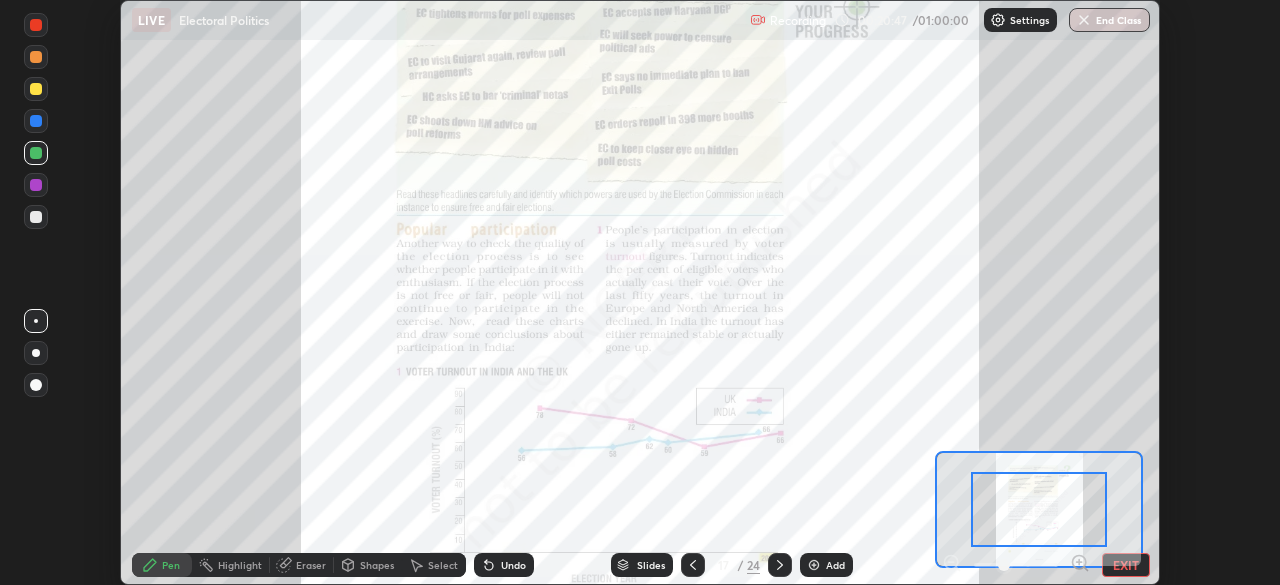 click 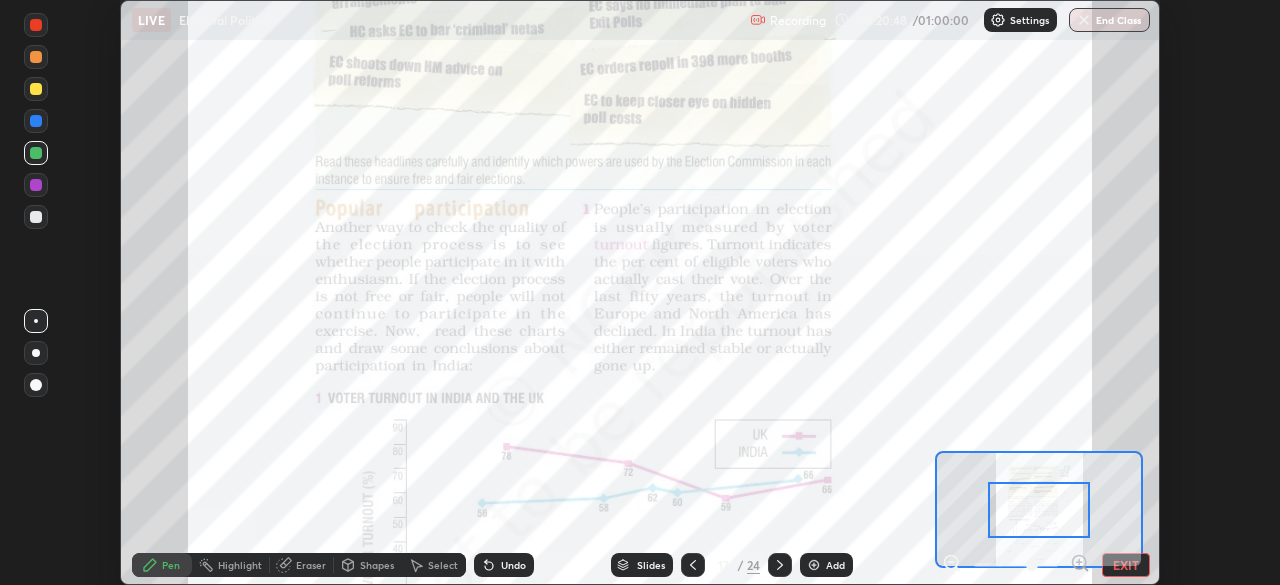 click 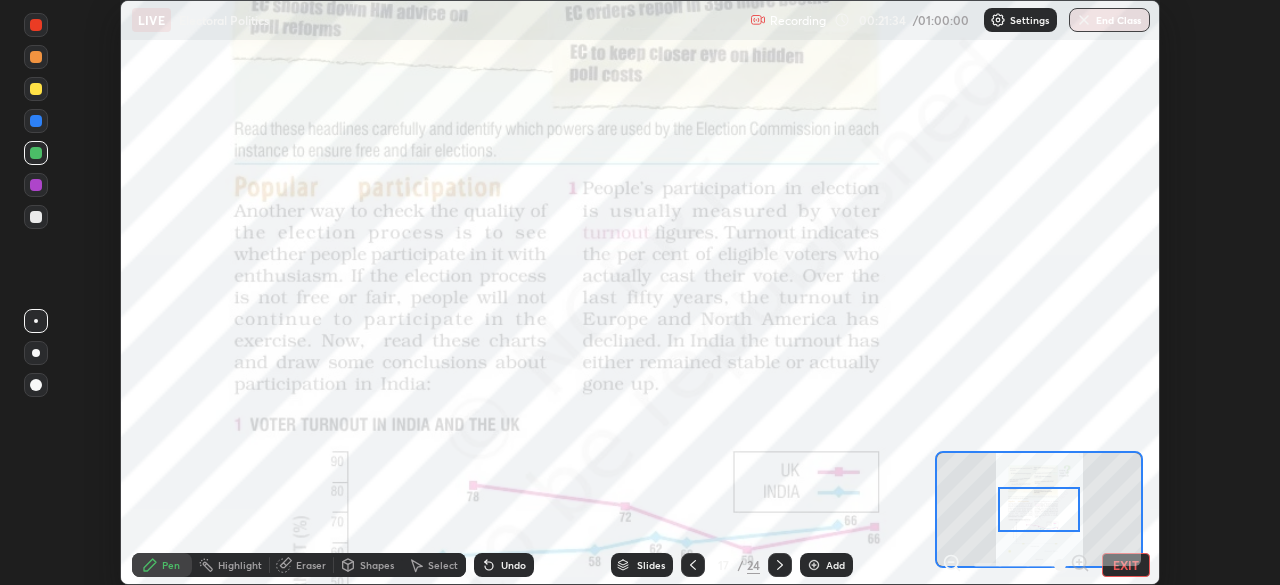 click on "Setting up your live class" at bounding box center (640, 292) 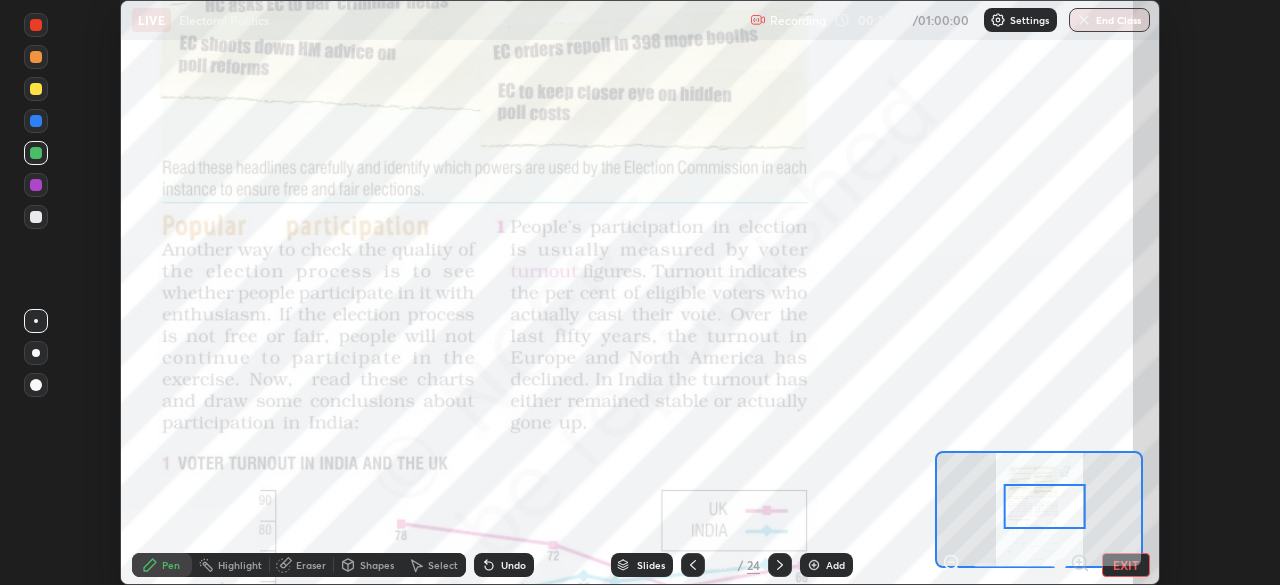 click at bounding box center (780, 565) 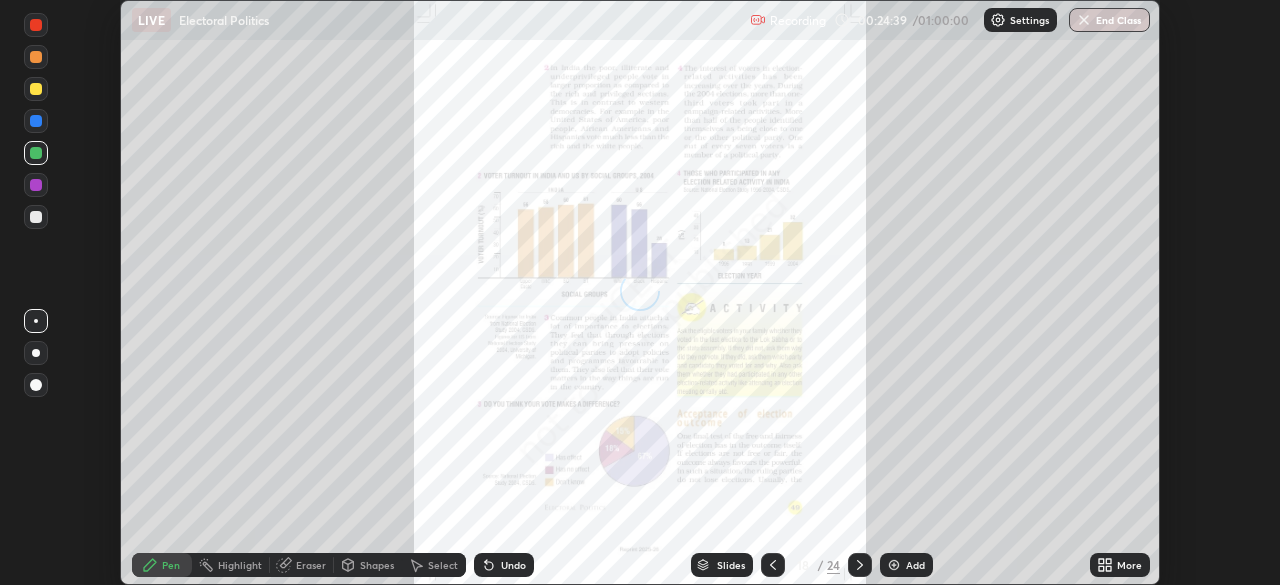 click on "18" at bounding box center (803, 565) 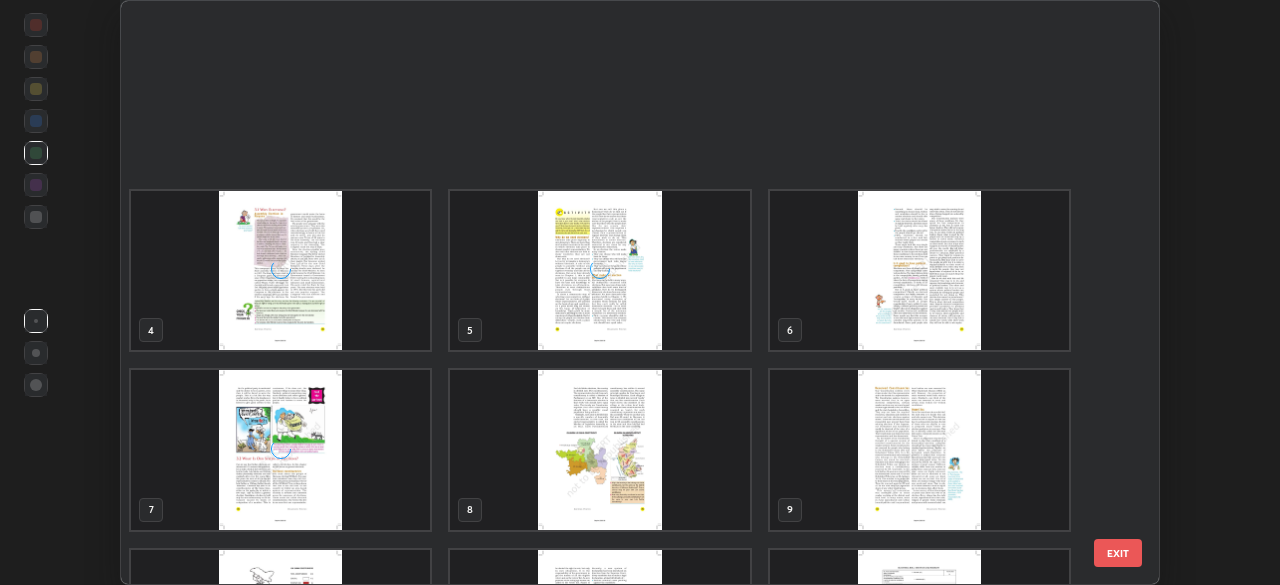 scroll, scrollTop: 494, scrollLeft: 0, axis: vertical 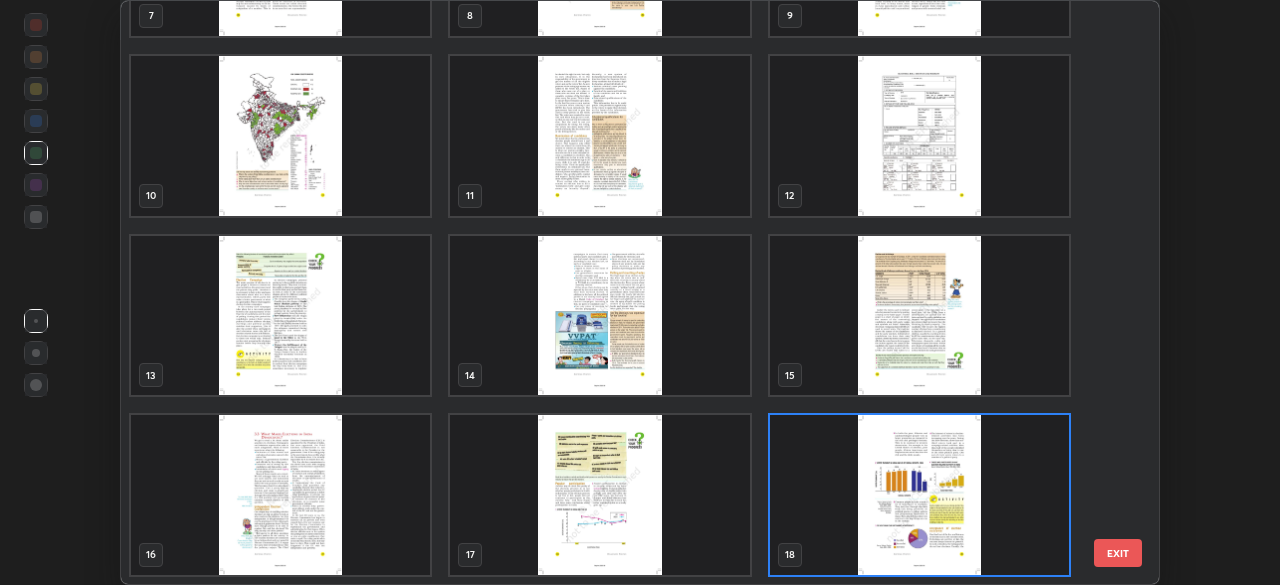 click at bounding box center (919, 495) 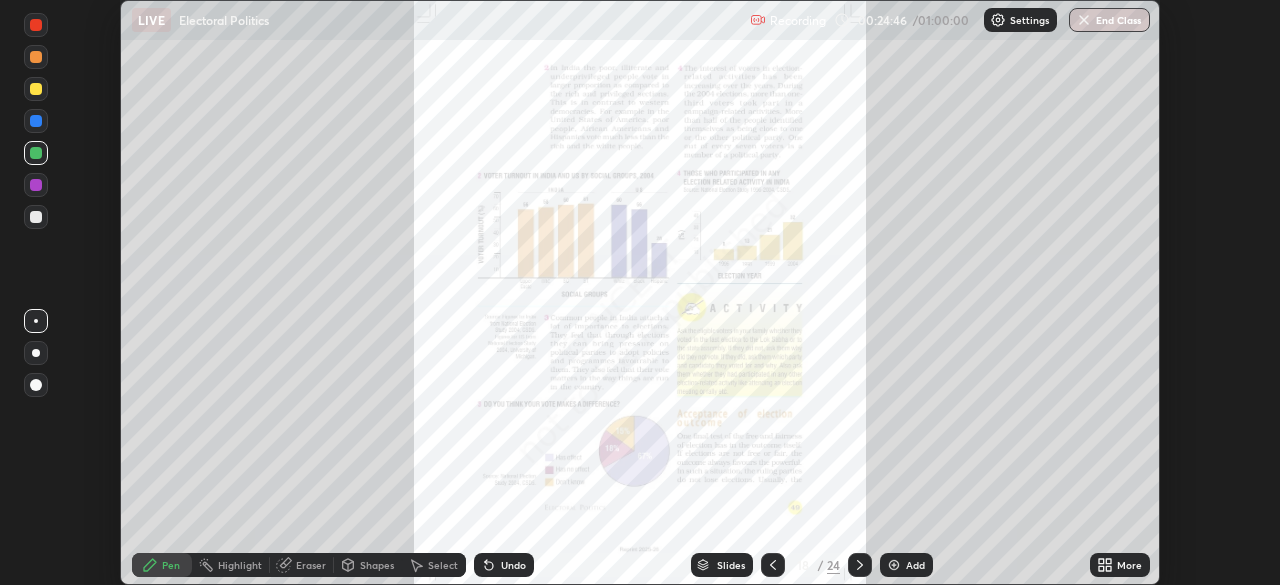 click 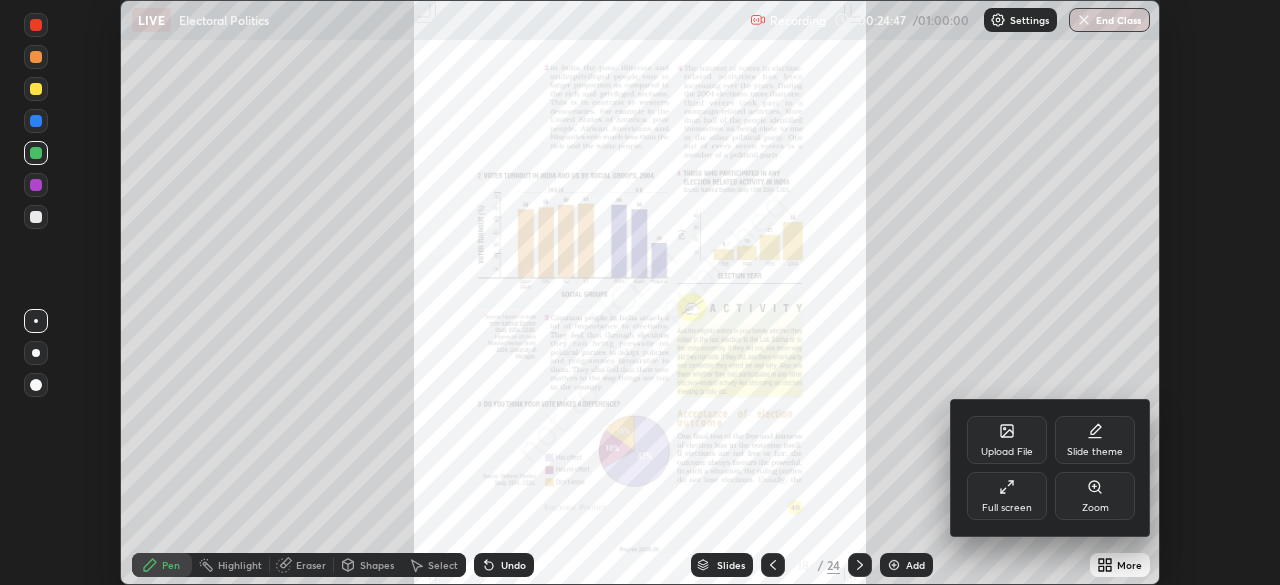 click on "Zoom" at bounding box center (1095, 496) 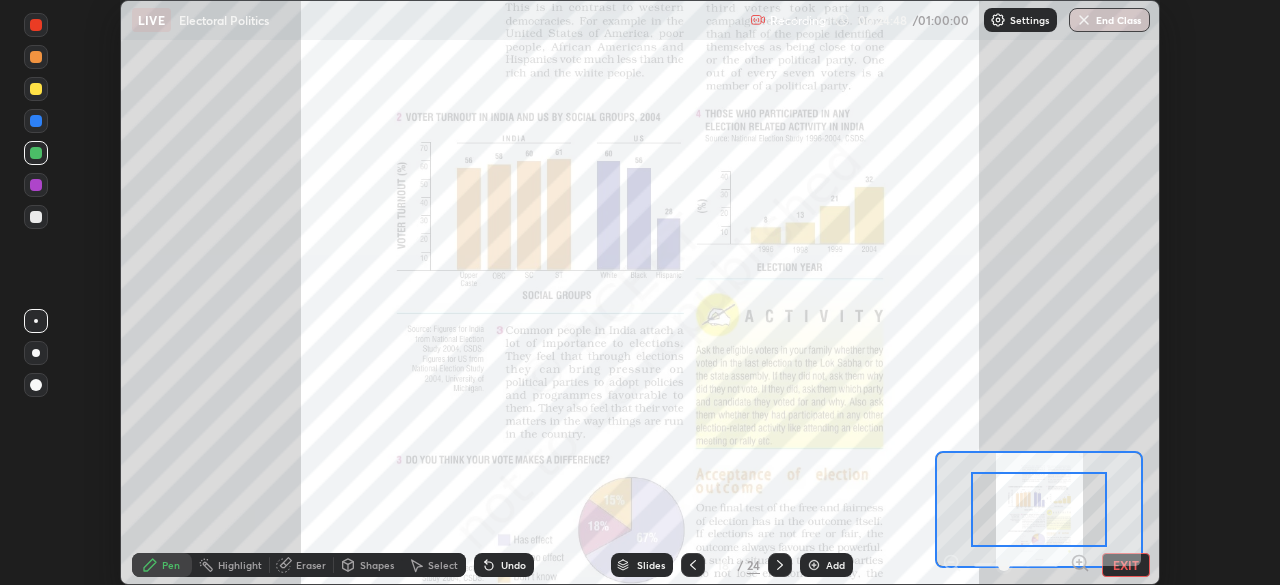 click 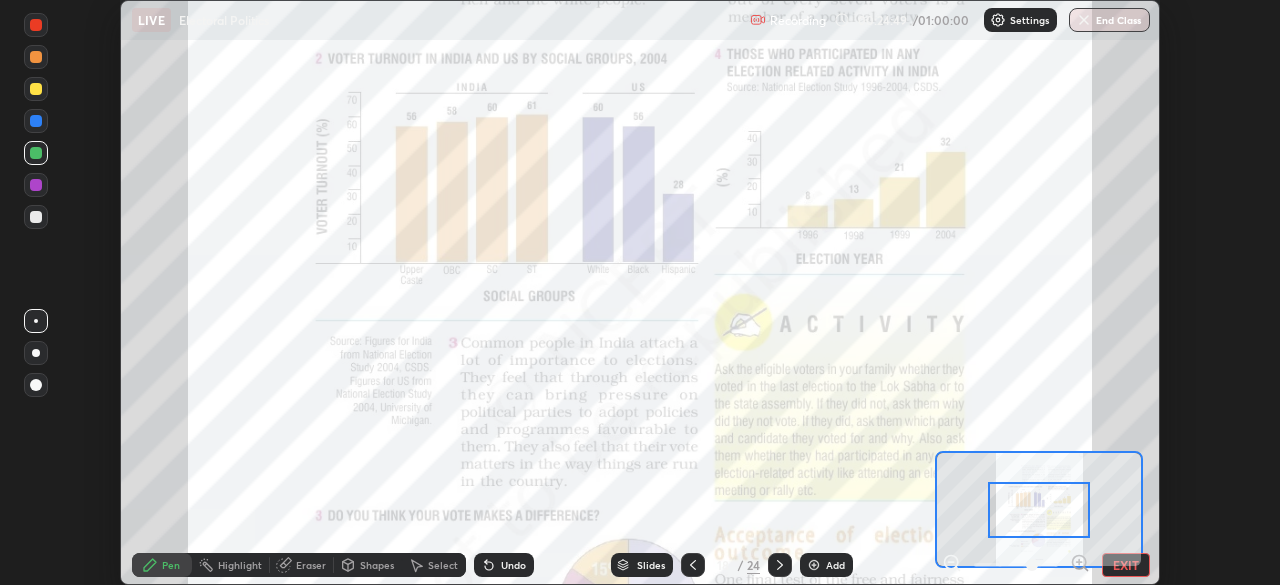 click 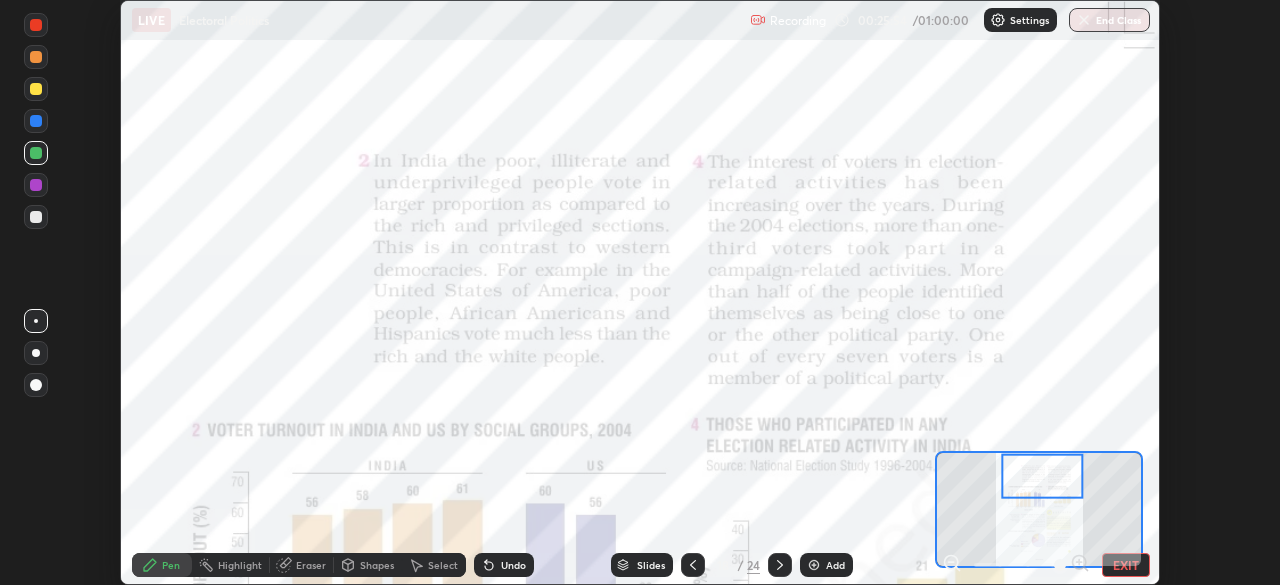 click at bounding box center (36, 121) 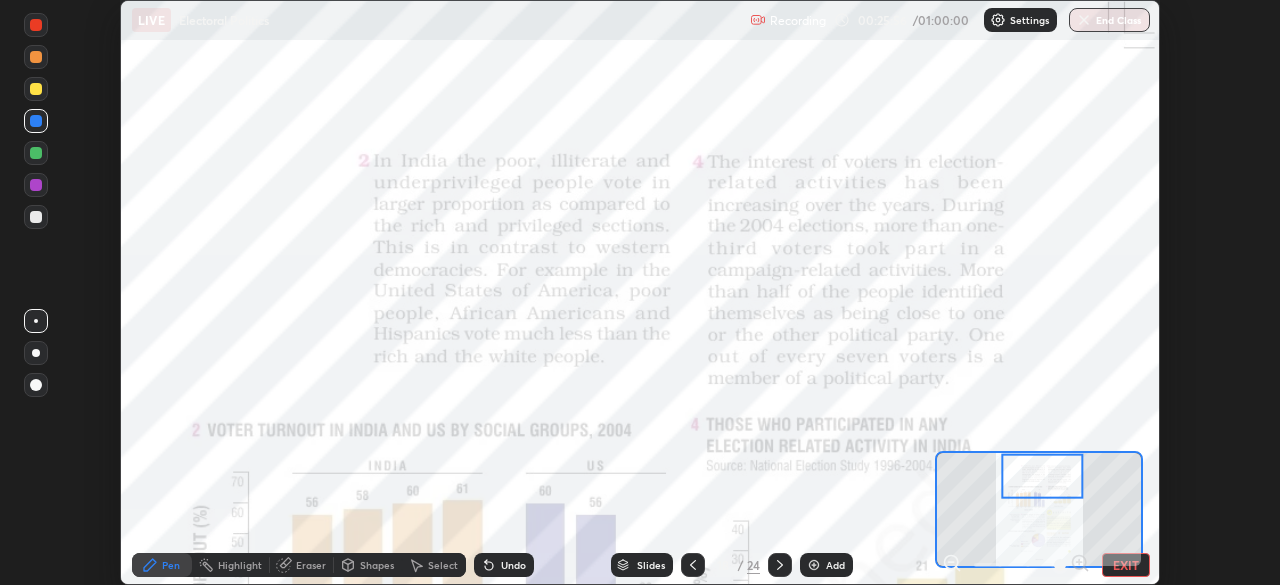 click at bounding box center (36, 25) 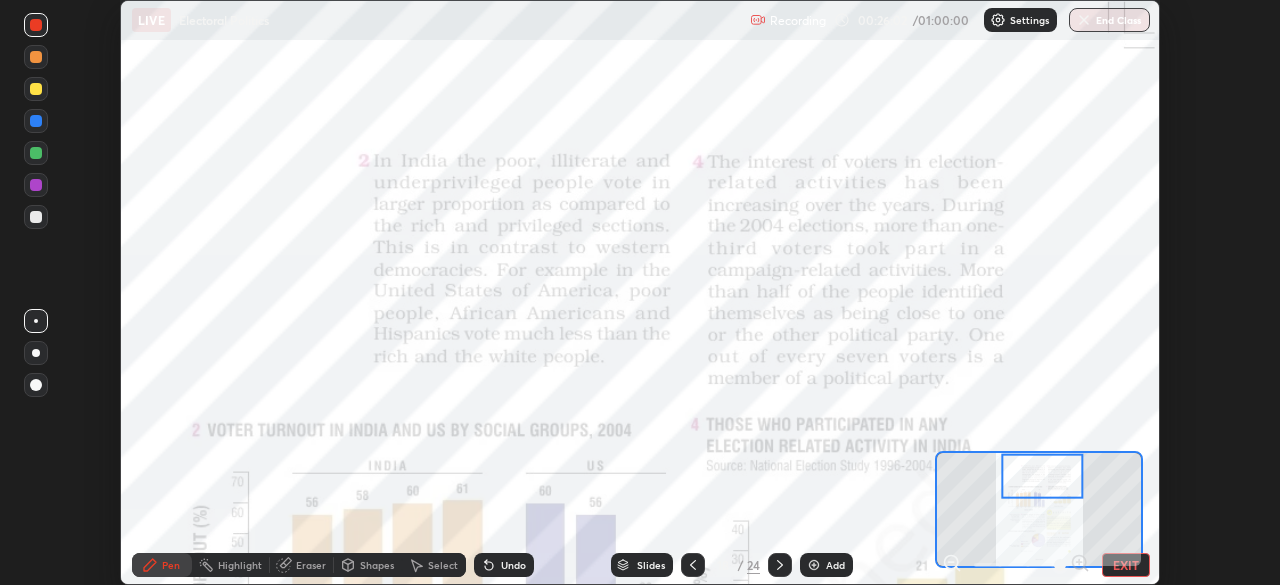 click on "Setting up your live class" at bounding box center [640, 292] 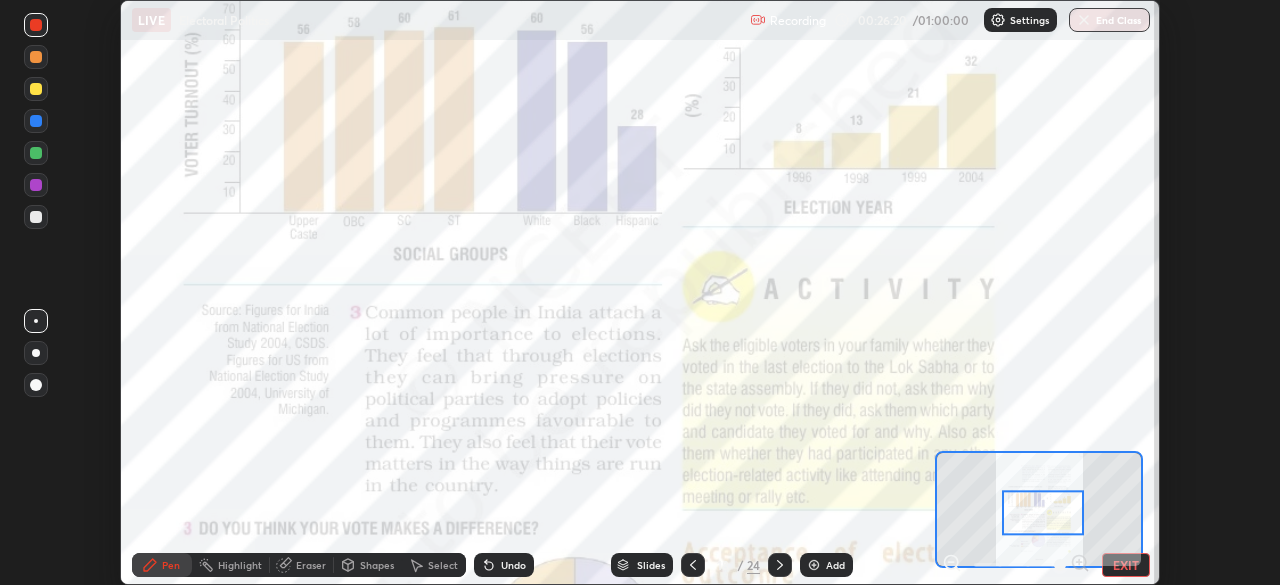 click on "Setting up your live class" at bounding box center [640, 292] 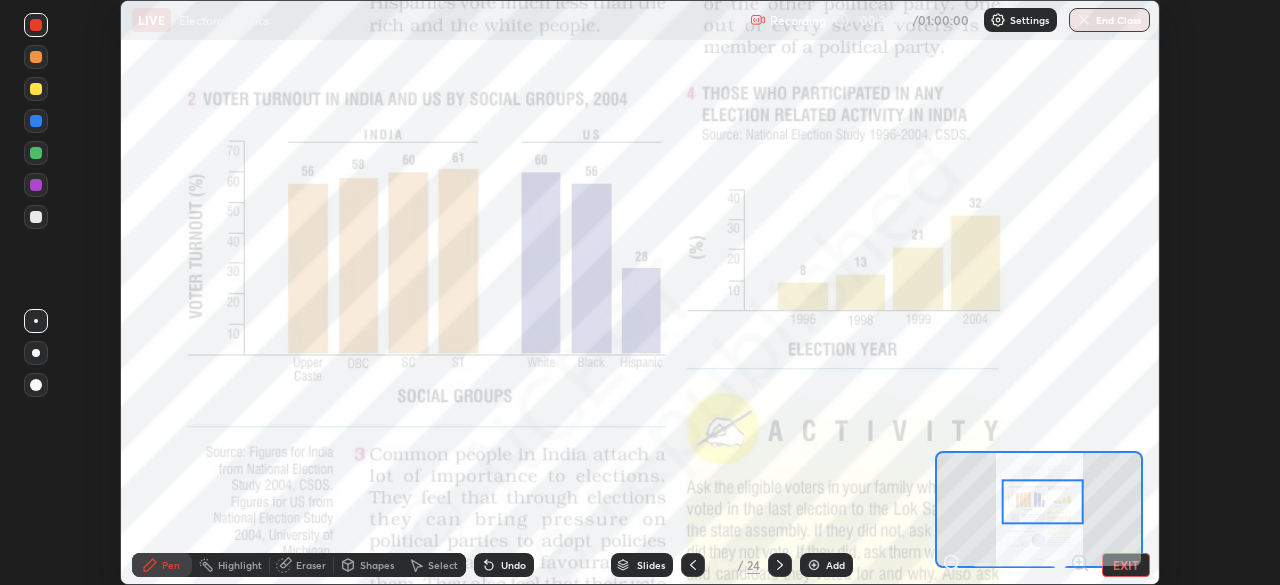 click at bounding box center [780, 565] 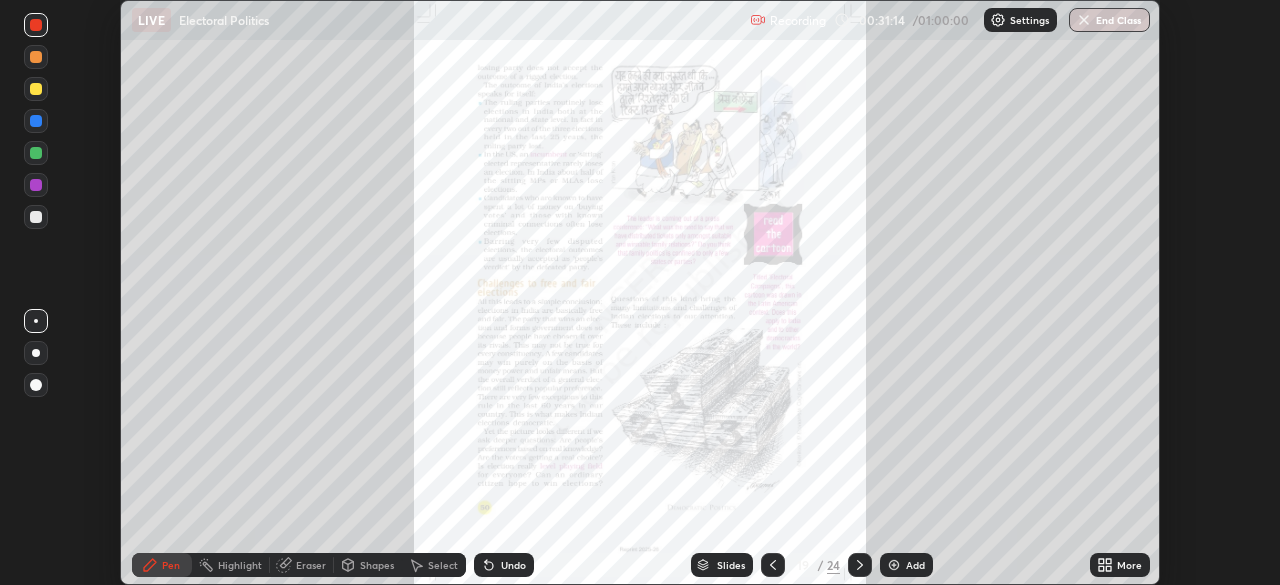 click 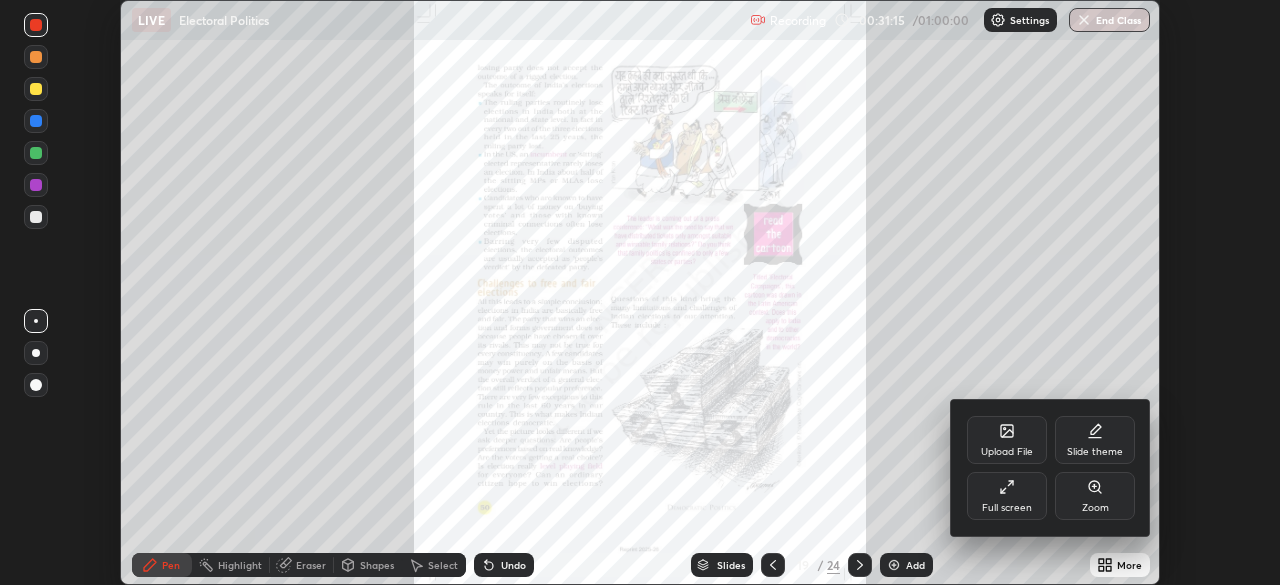 click on "Zoom" at bounding box center [1095, 496] 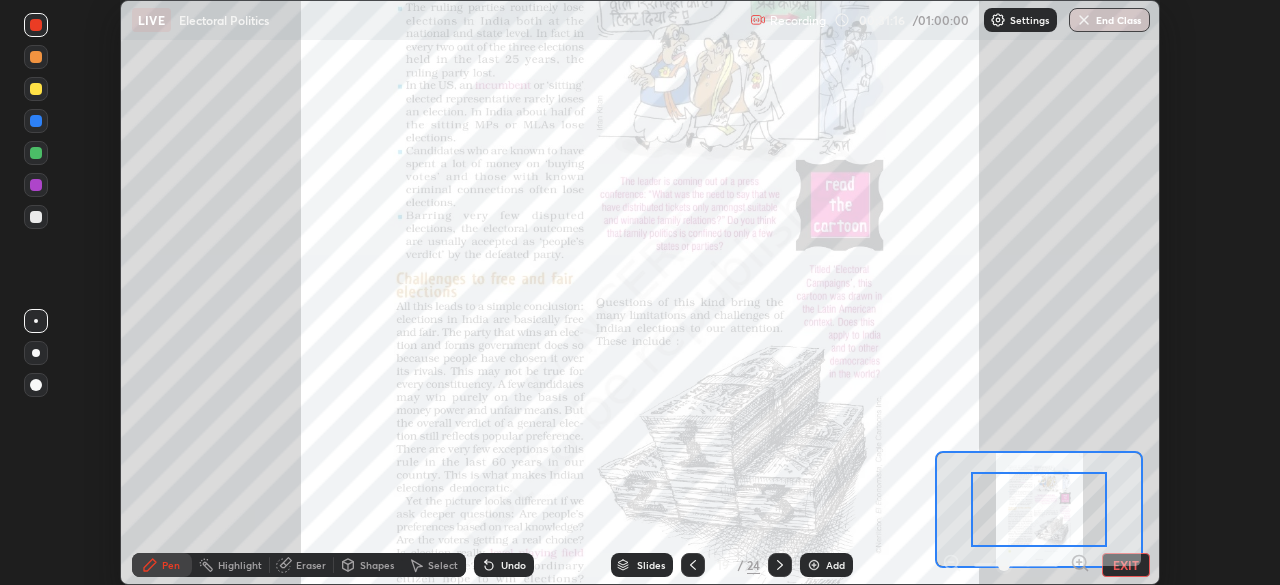 click 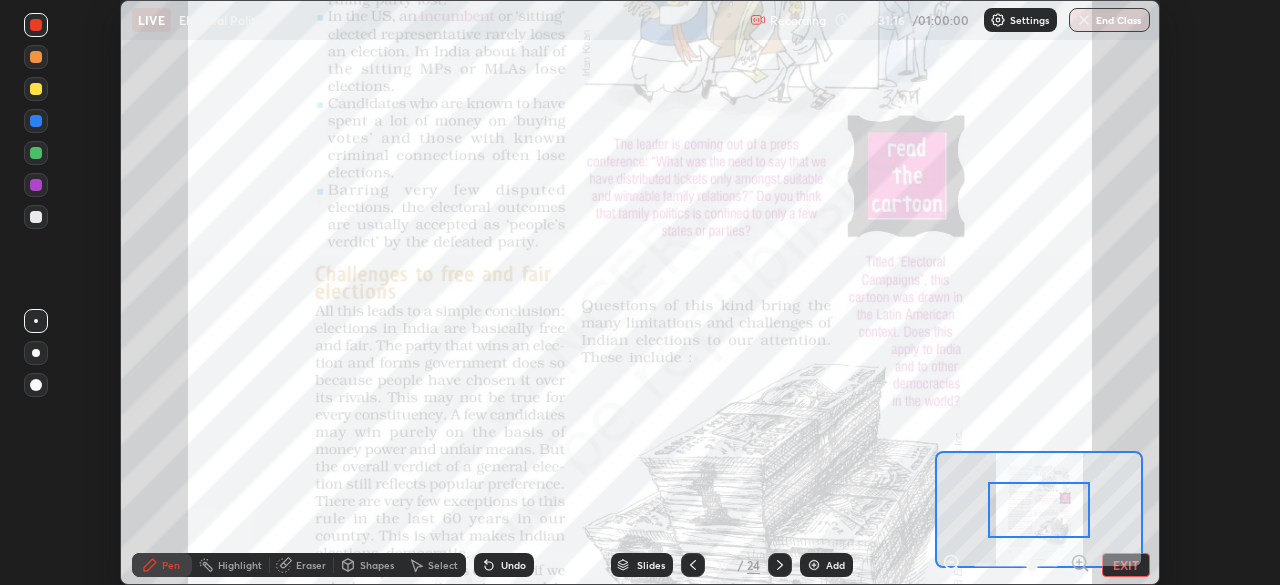 click 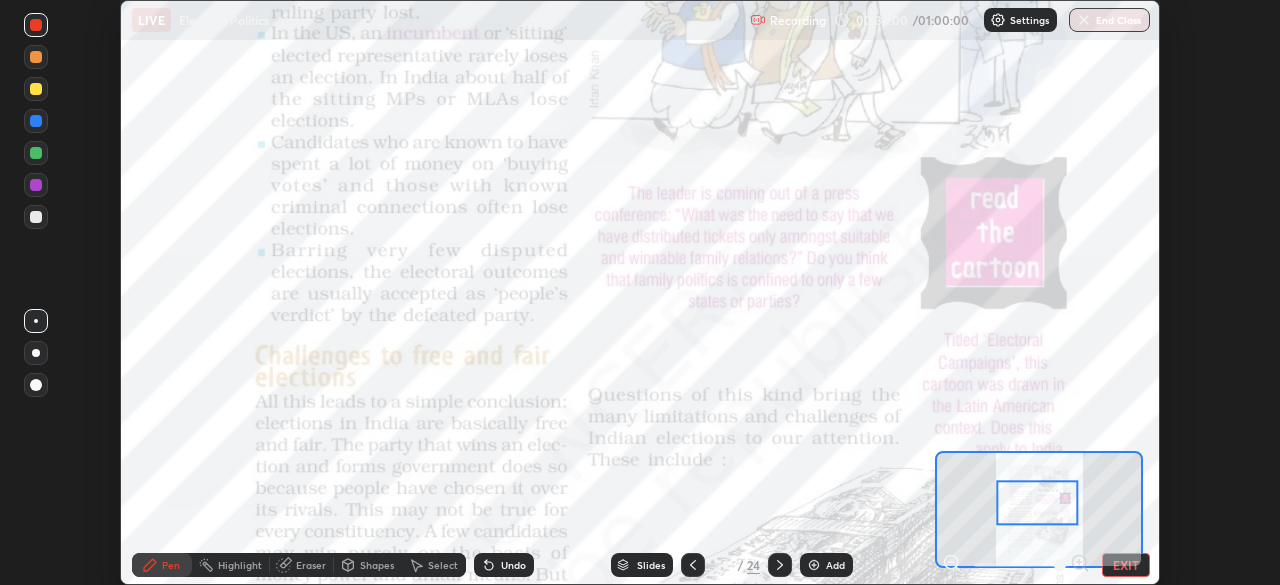 click at bounding box center (36, 121) 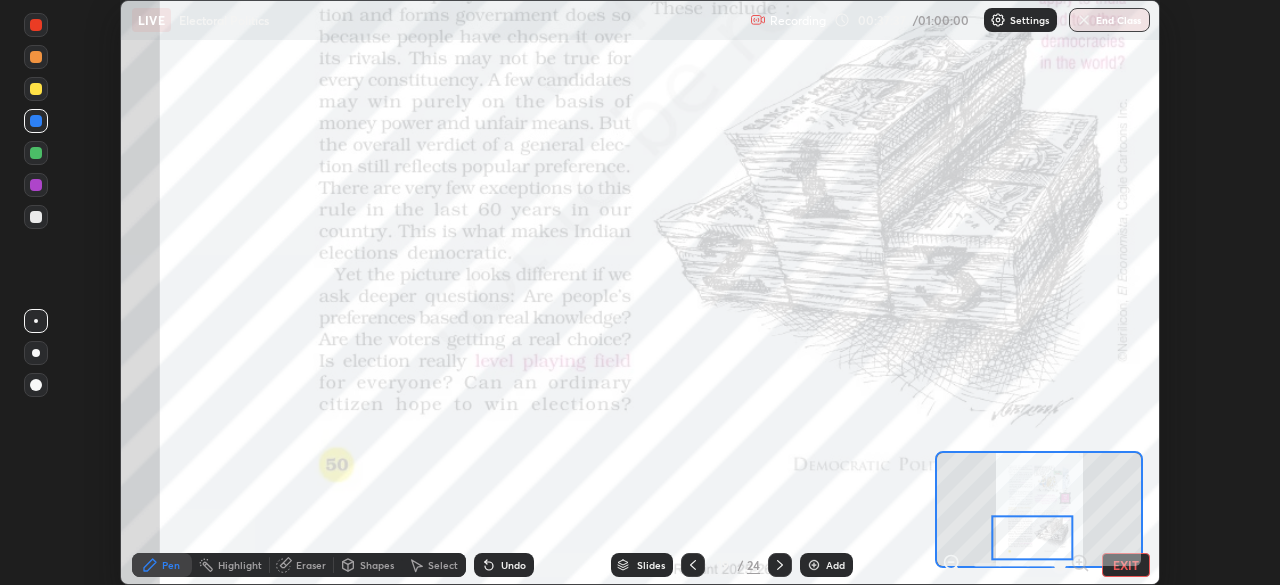 click 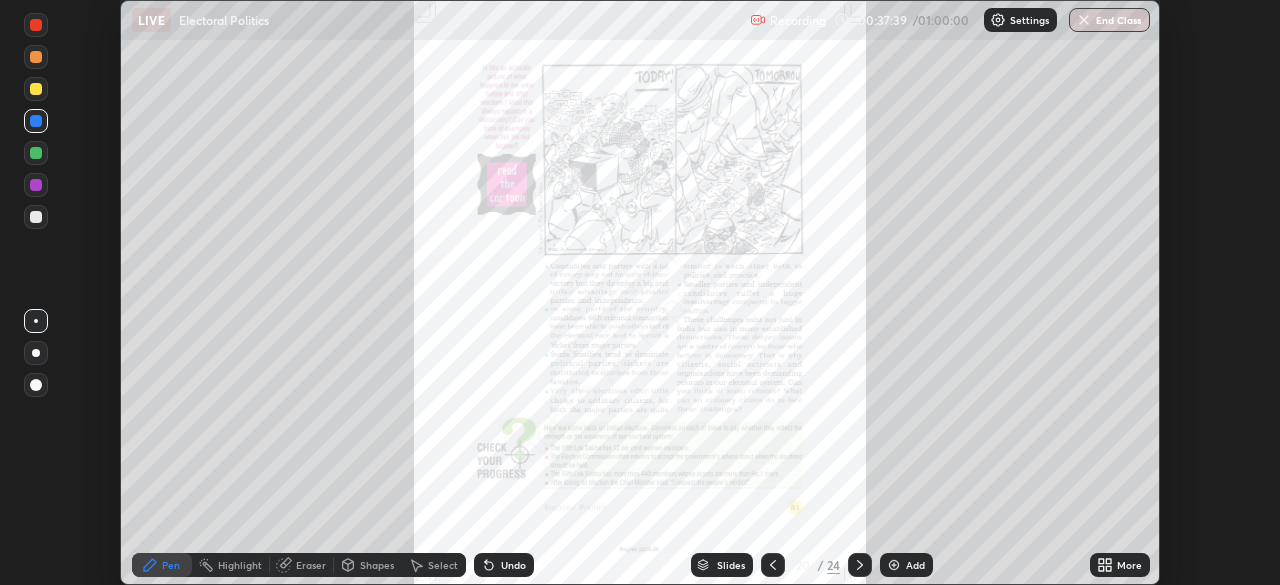 click 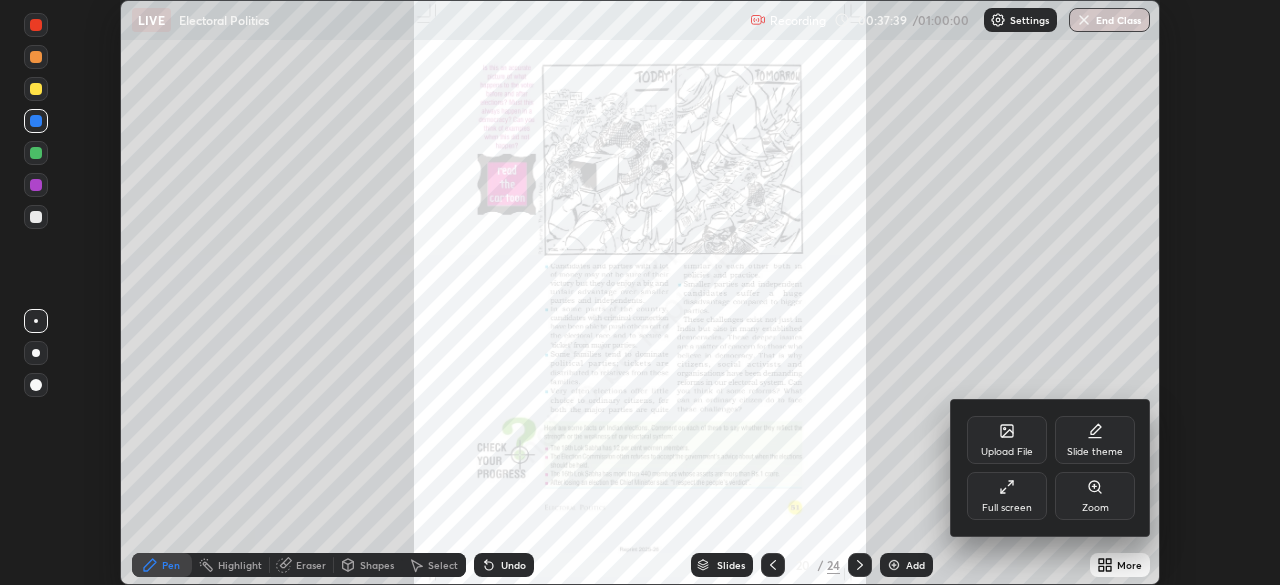 click 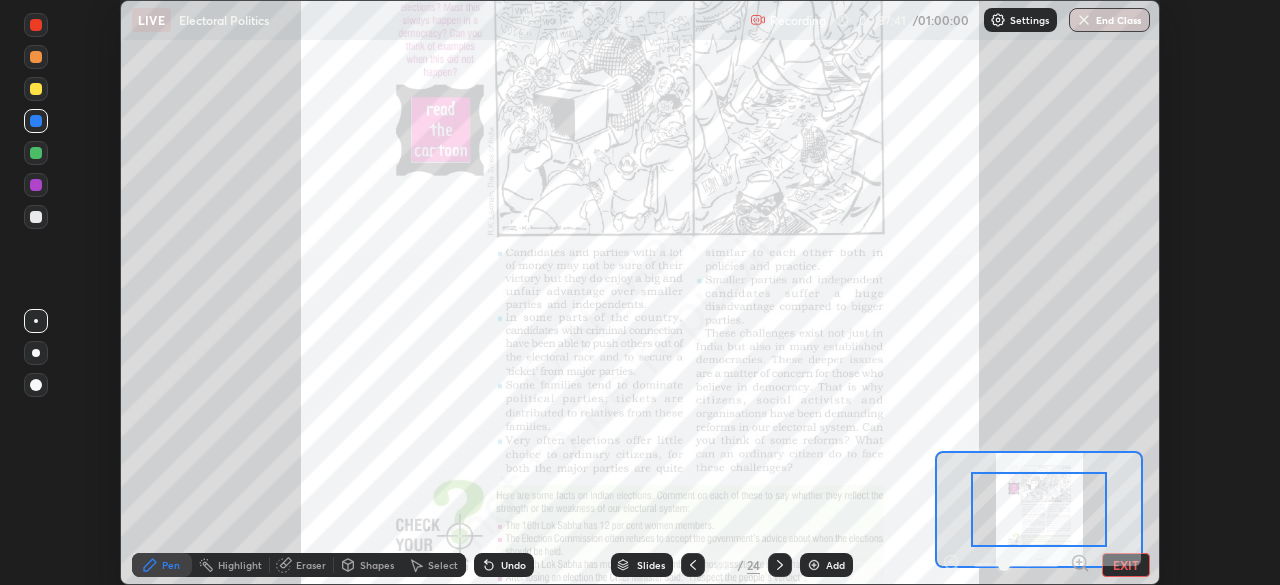 click 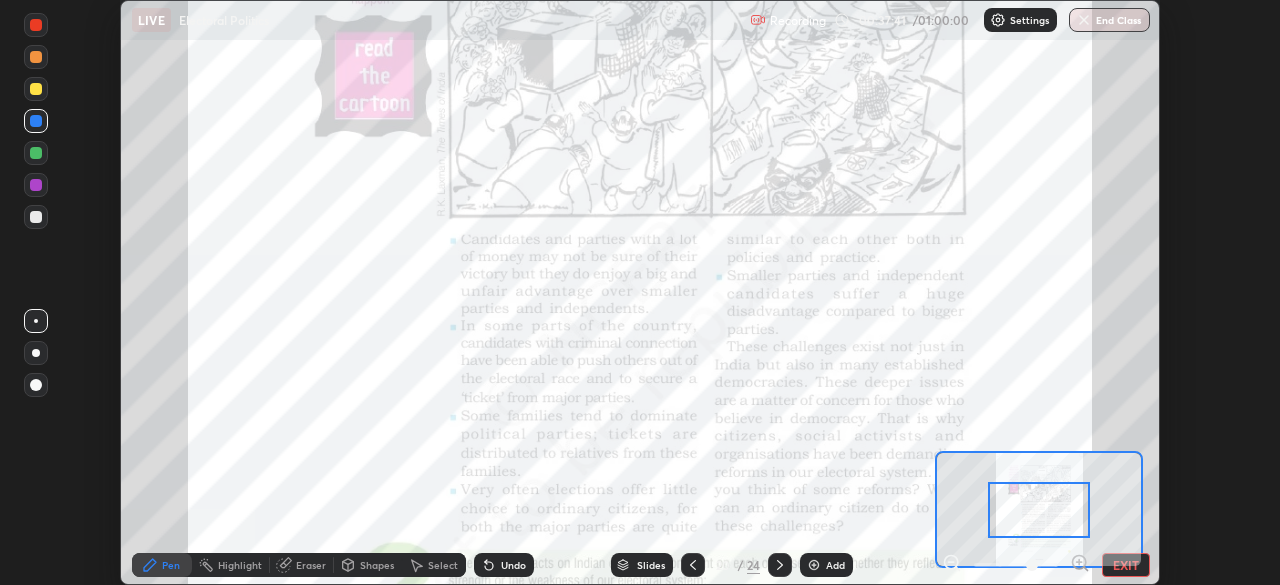 click 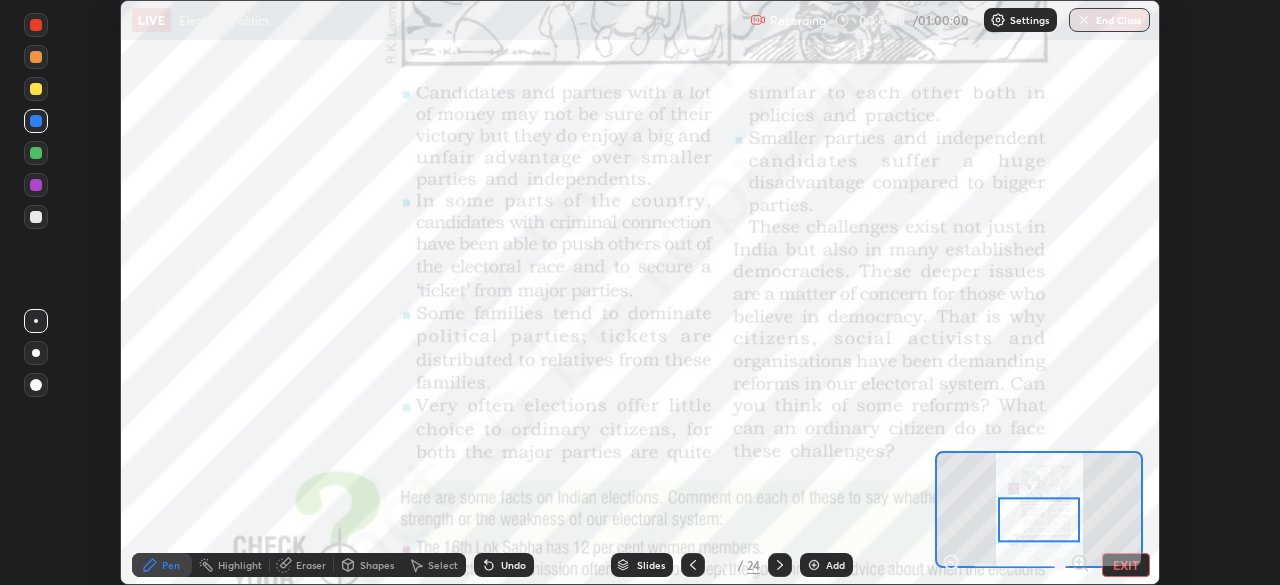 click at bounding box center [780, 565] 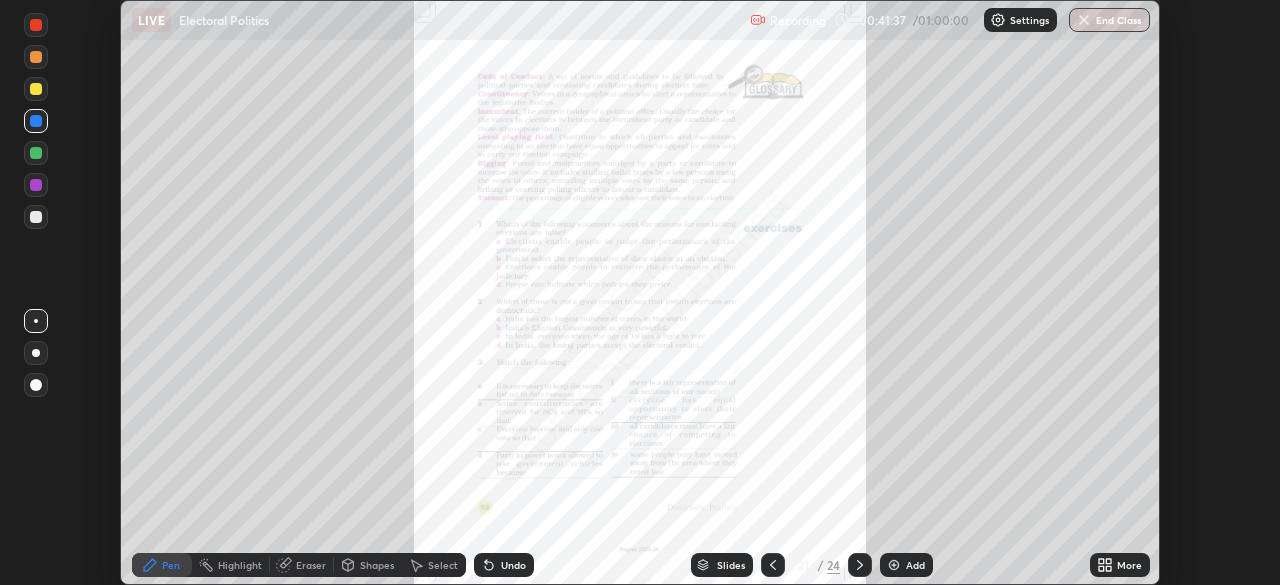 click 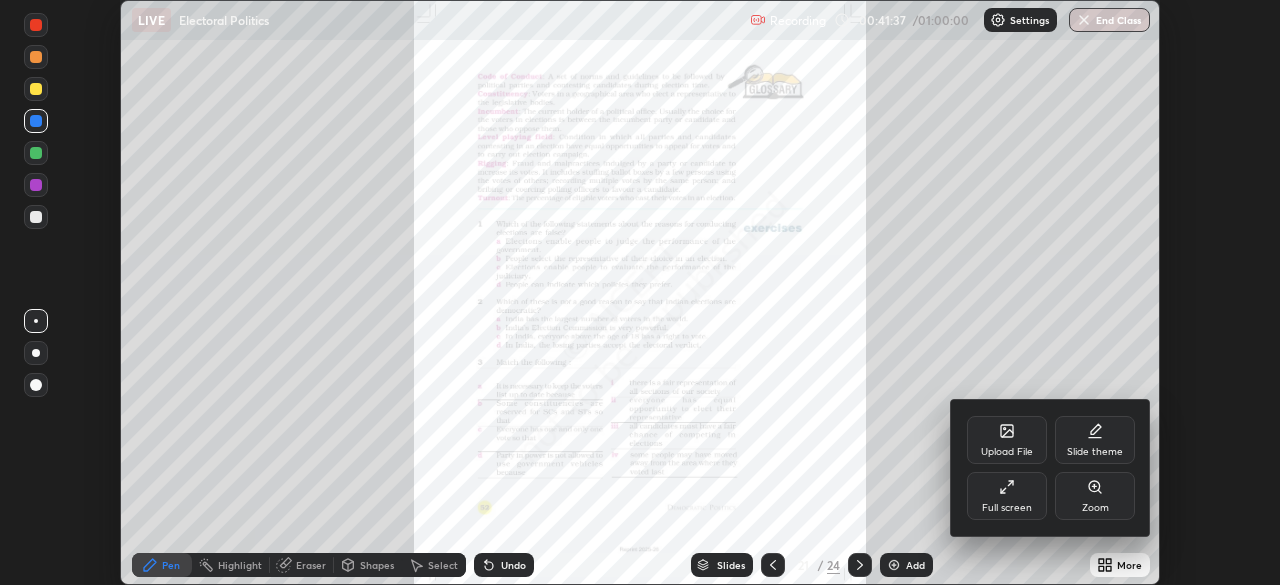 click on "Zoom" at bounding box center (1095, 496) 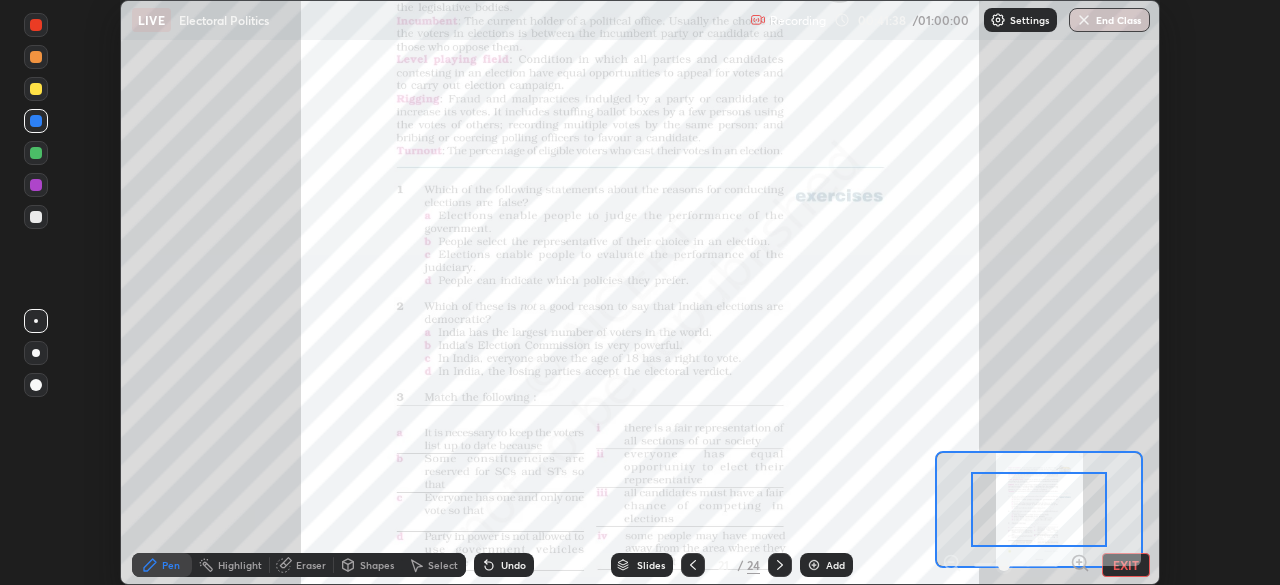 click 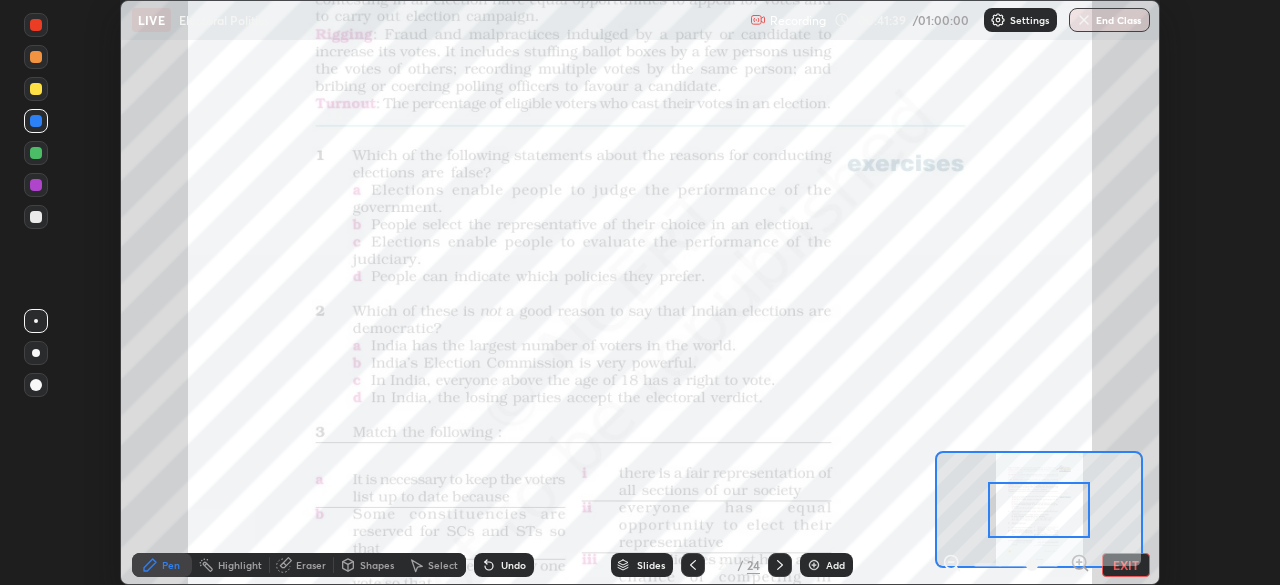 click 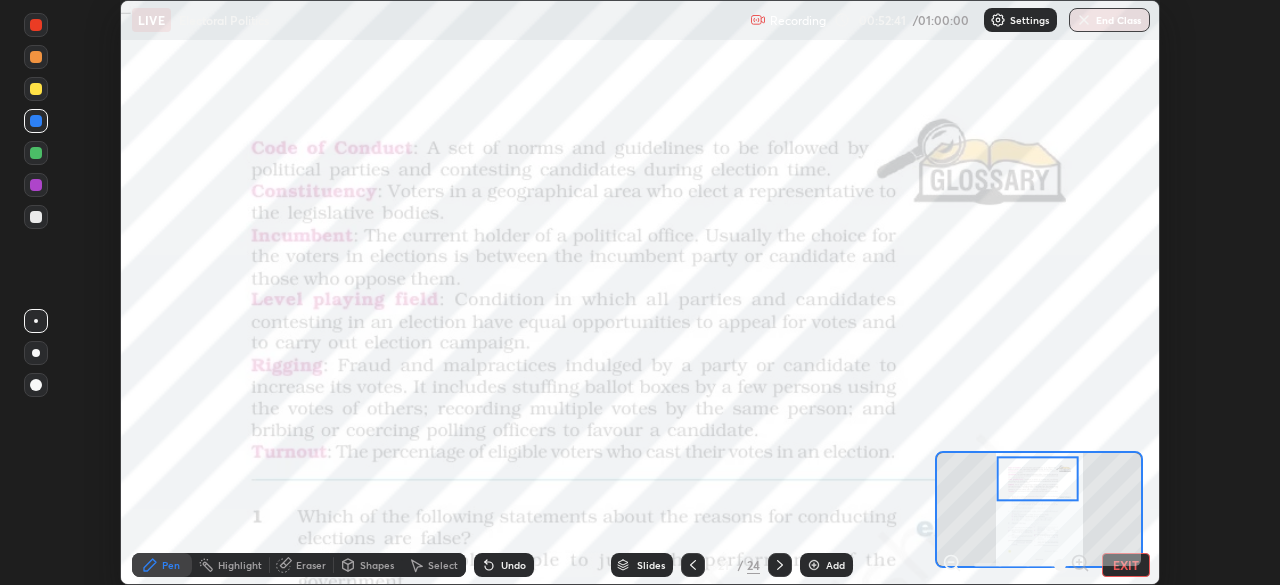 click on "EXIT" at bounding box center (1126, 565) 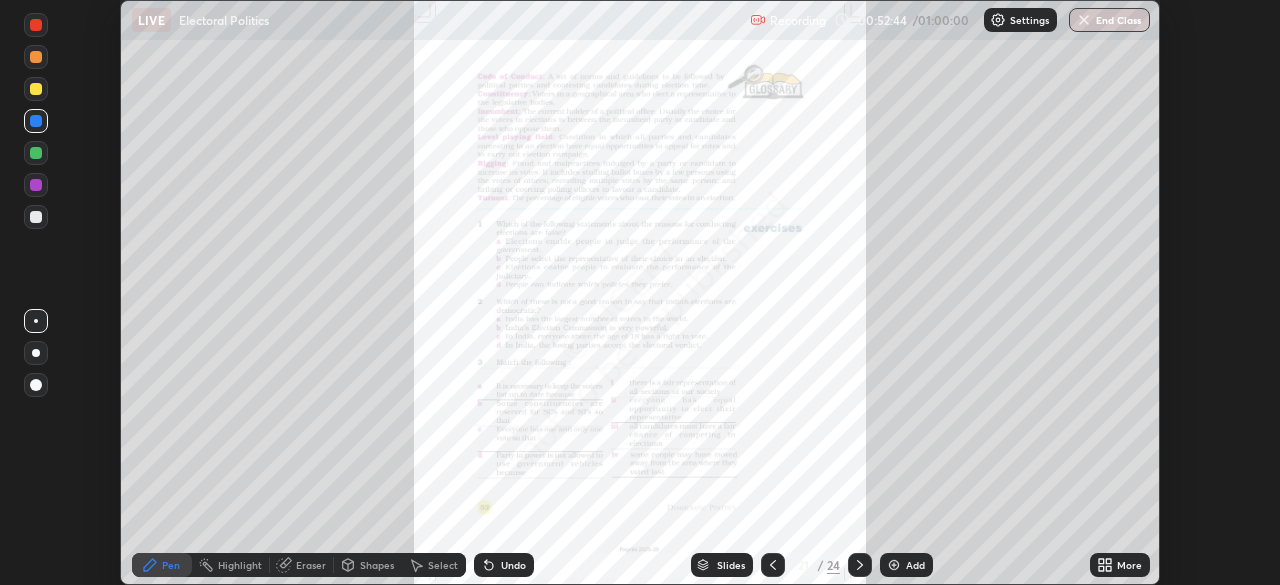 click on "End Class" at bounding box center [1109, 20] 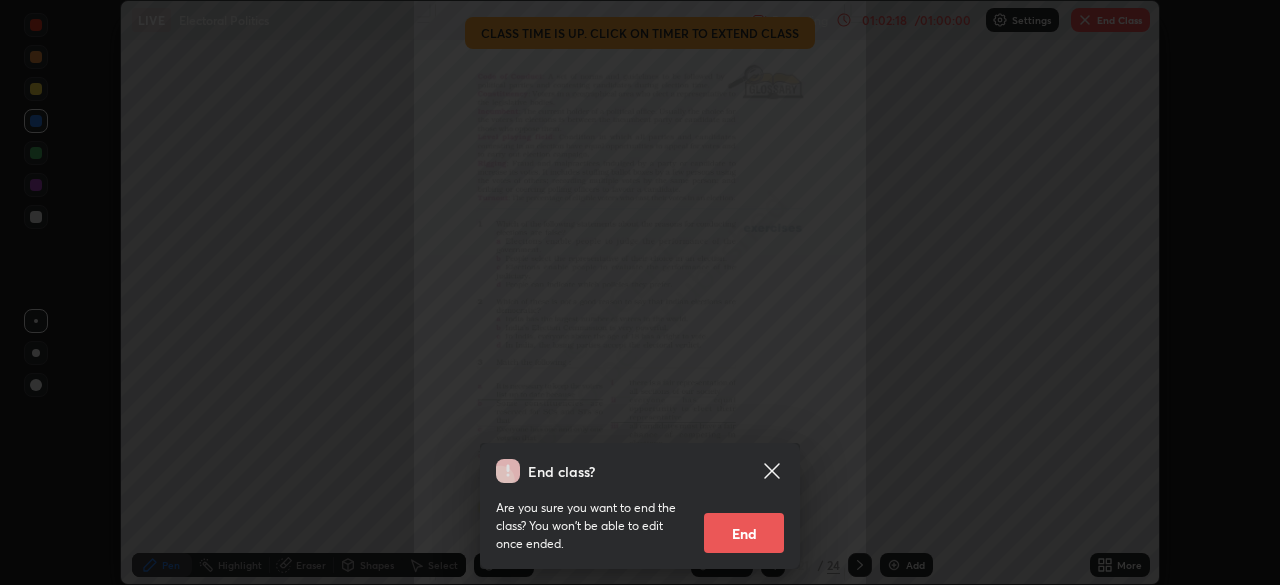 click 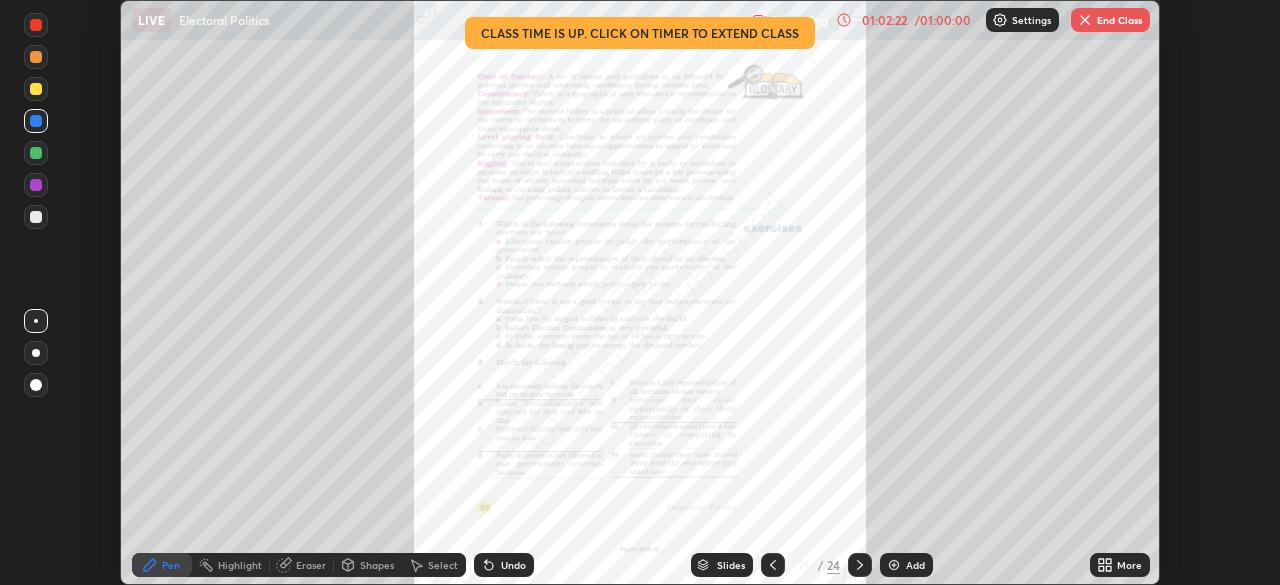 click on "End Class" at bounding box center (1110, 20) 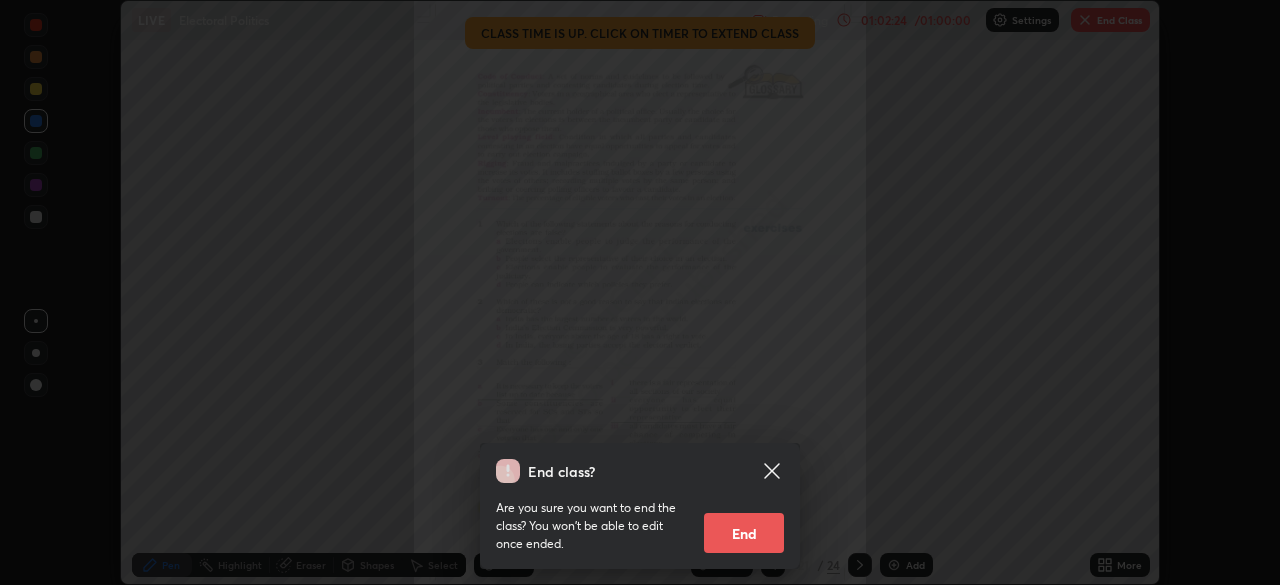 click on "End" at bounding box center (744, 533) 